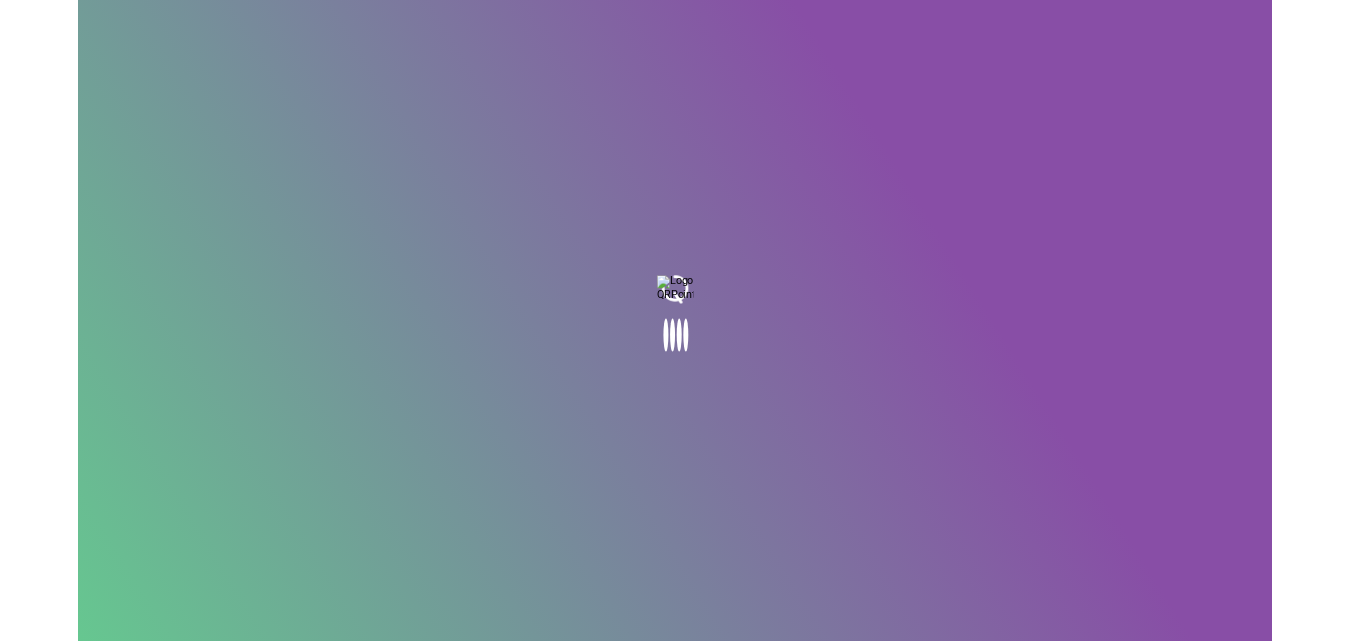 scroll, scrollTop: 0, scrollLeft: 0, axis: both 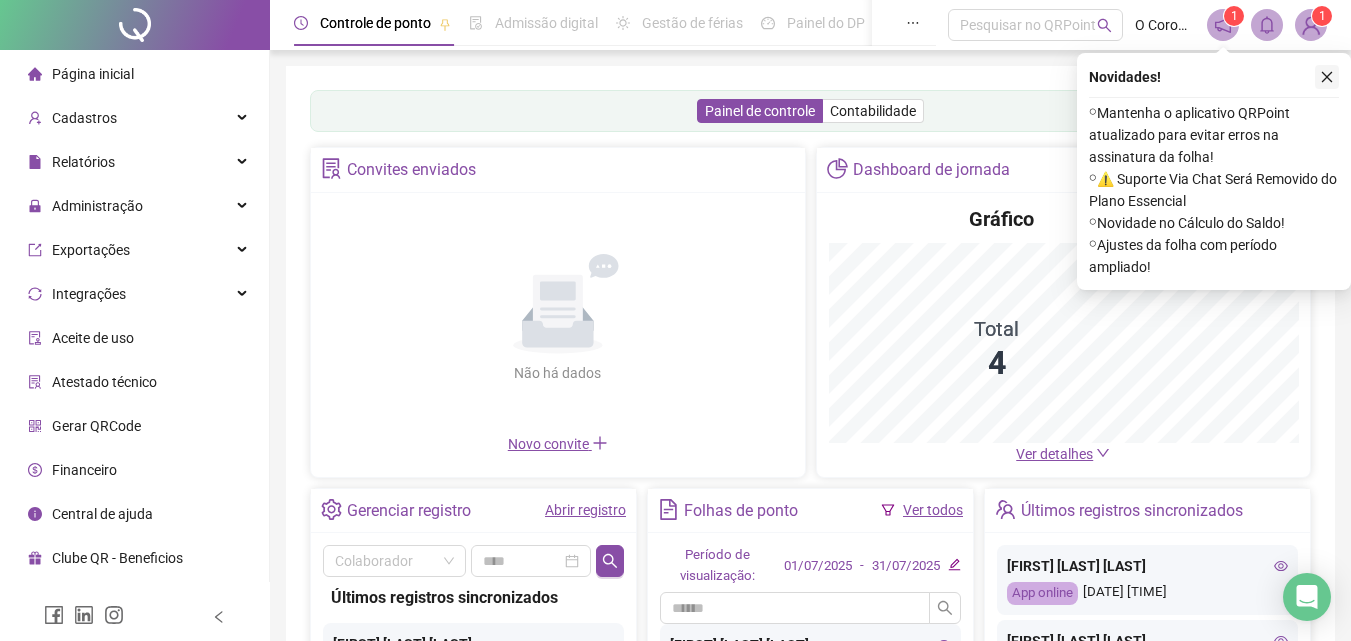 click at bounding box center [1327, 77] 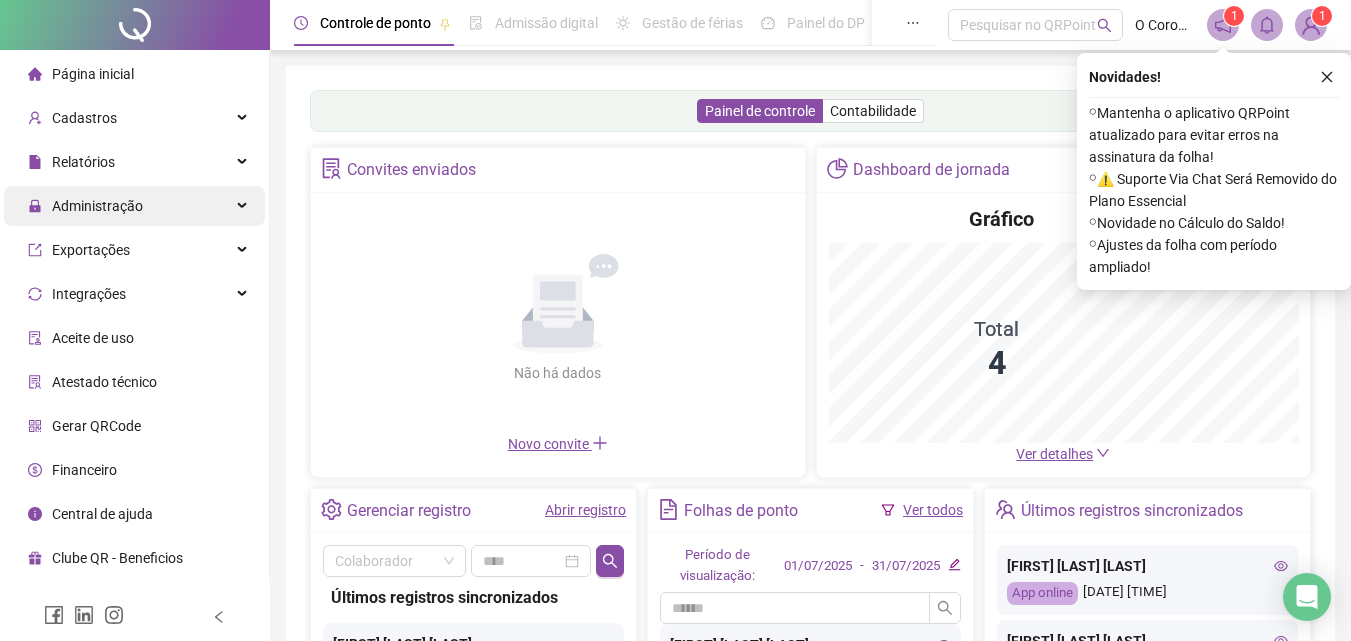 click on "Administração" at bounding box center (134, 206) 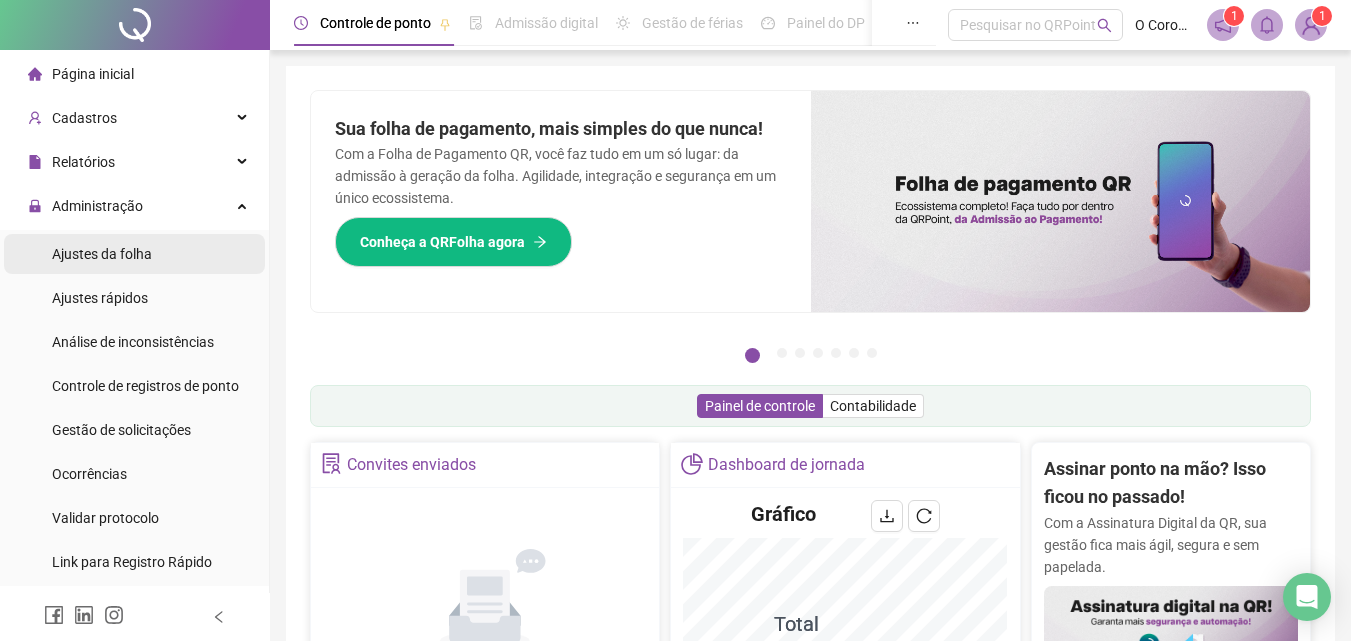 click on "Ajustes da folha" at bounding box center (134, 254) 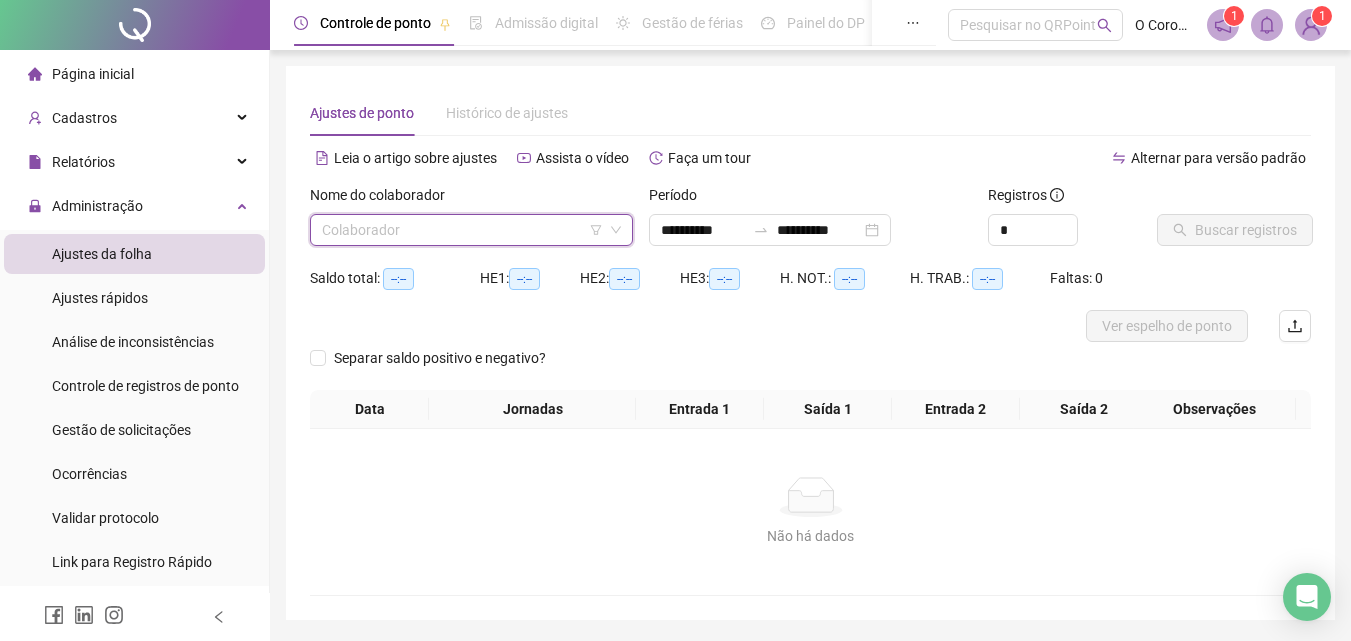 click at bounding box center (462, 230) 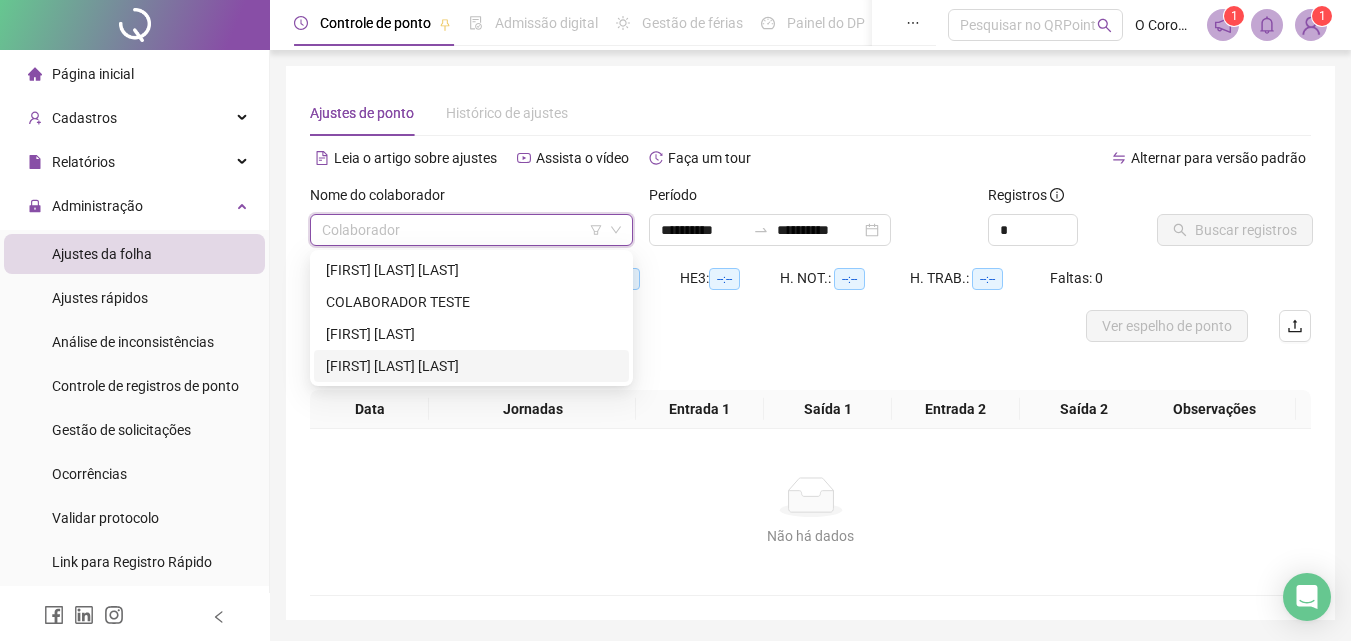 click on "[FIRST] [LAST] [LAST]" at bounding box center (471, 366) 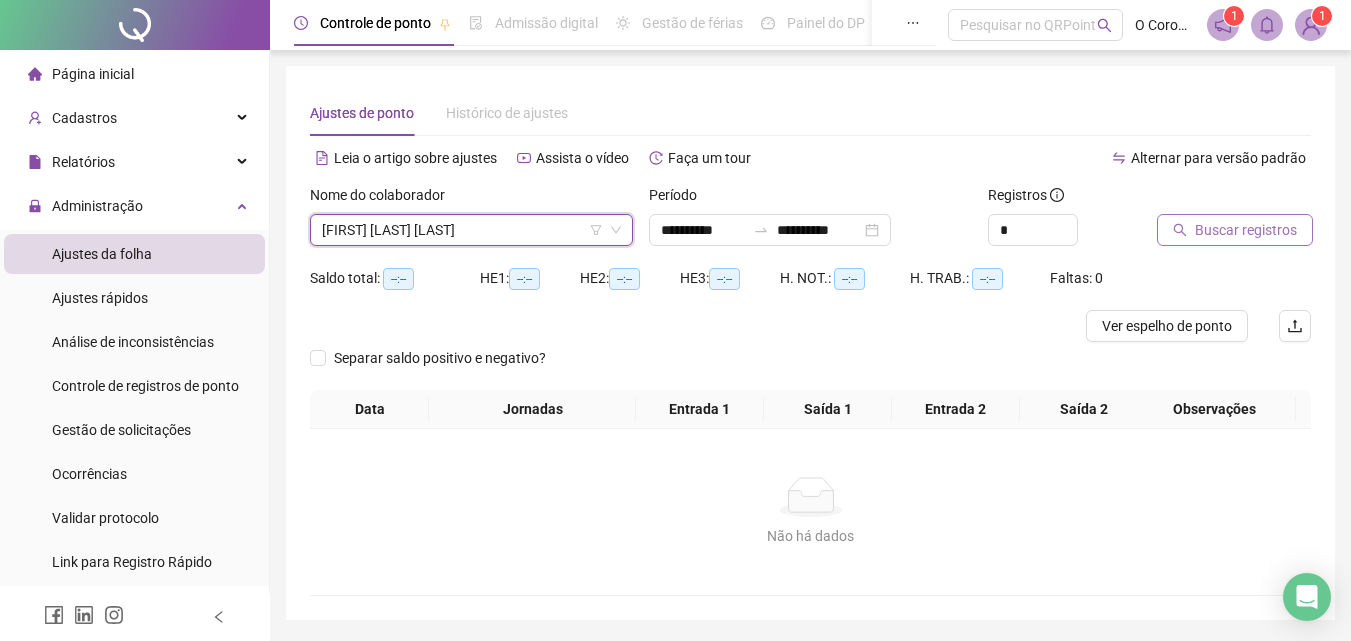 click on "Buscar registros" at bounding box center (1246, 230) 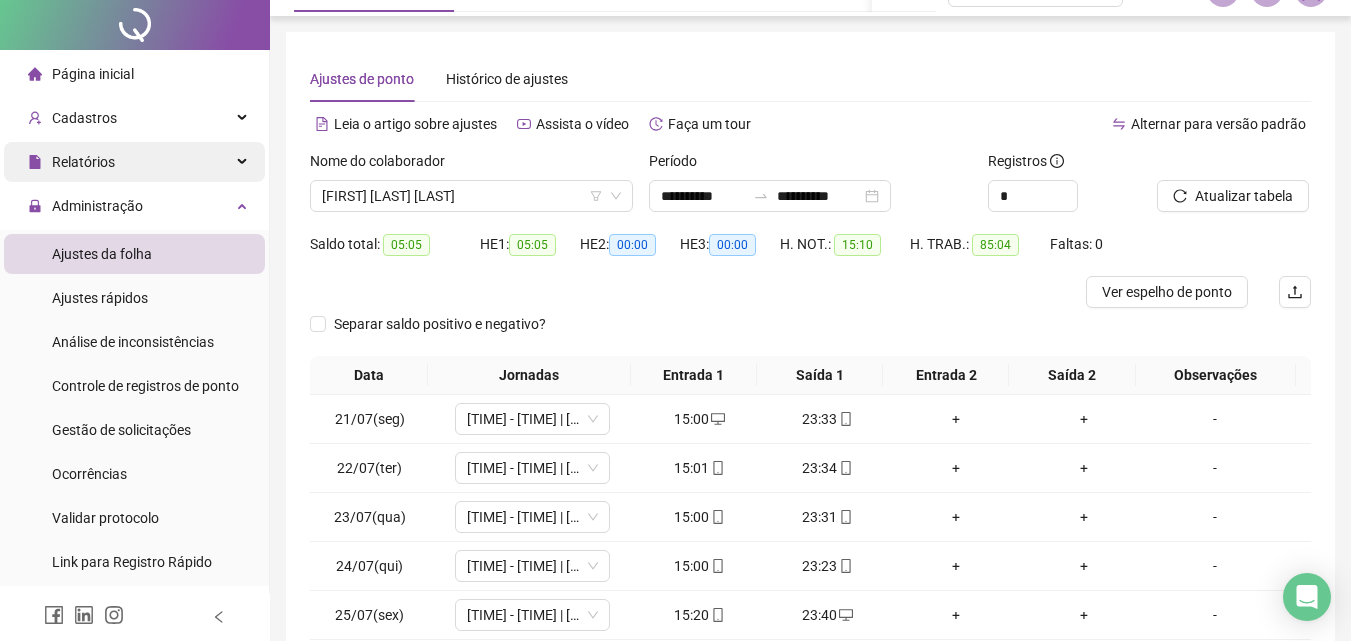 scroll, scrollTop: 0, scrollLeft: 0, axis: both 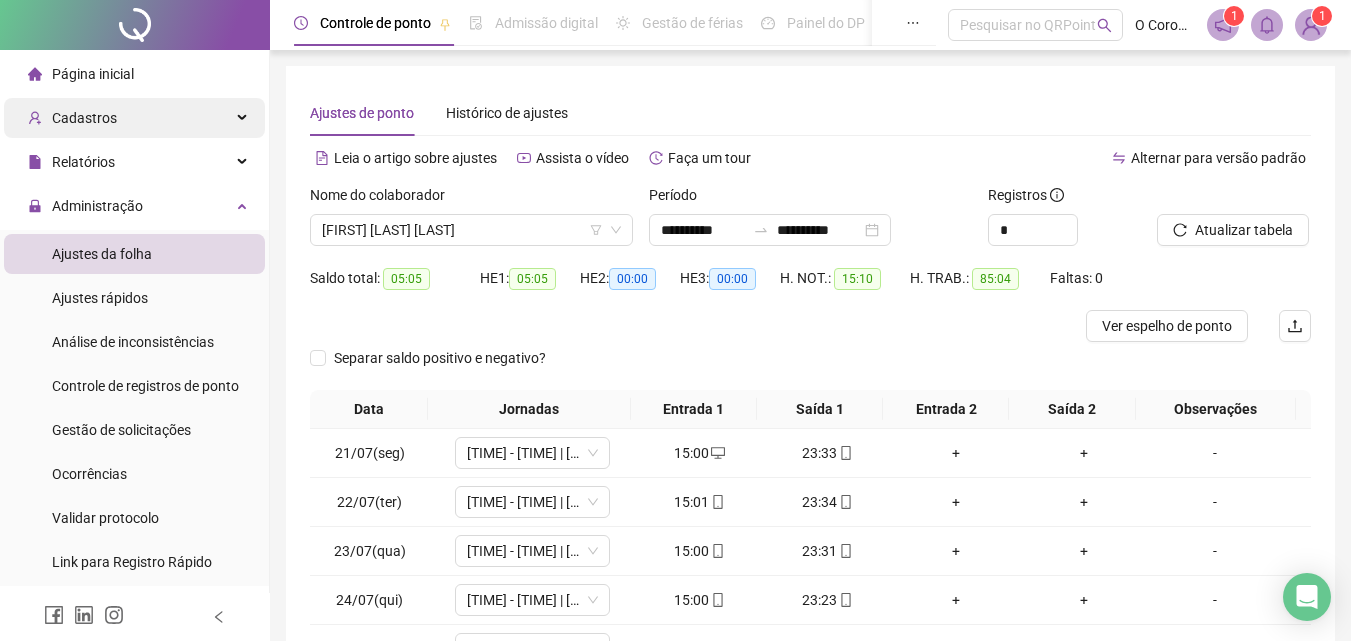 click on "Cadastros" at bounding box center (72, 118) 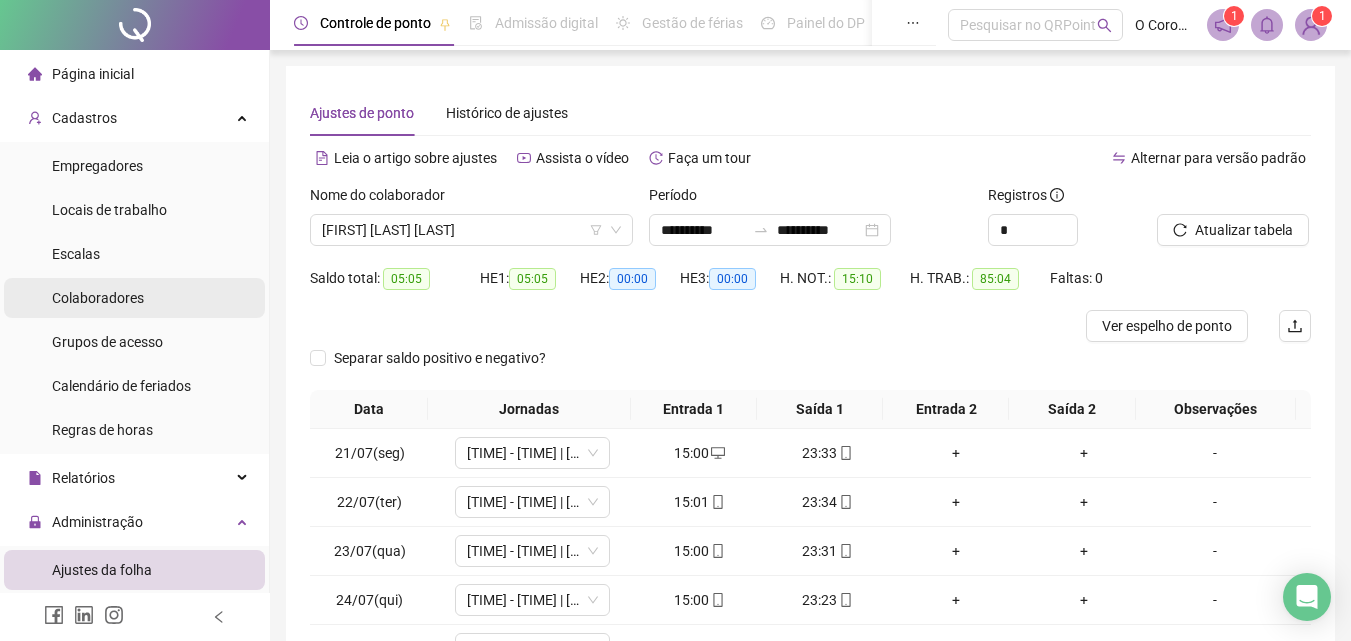 click on "Colaboradores" at bounding box center [98, 298] 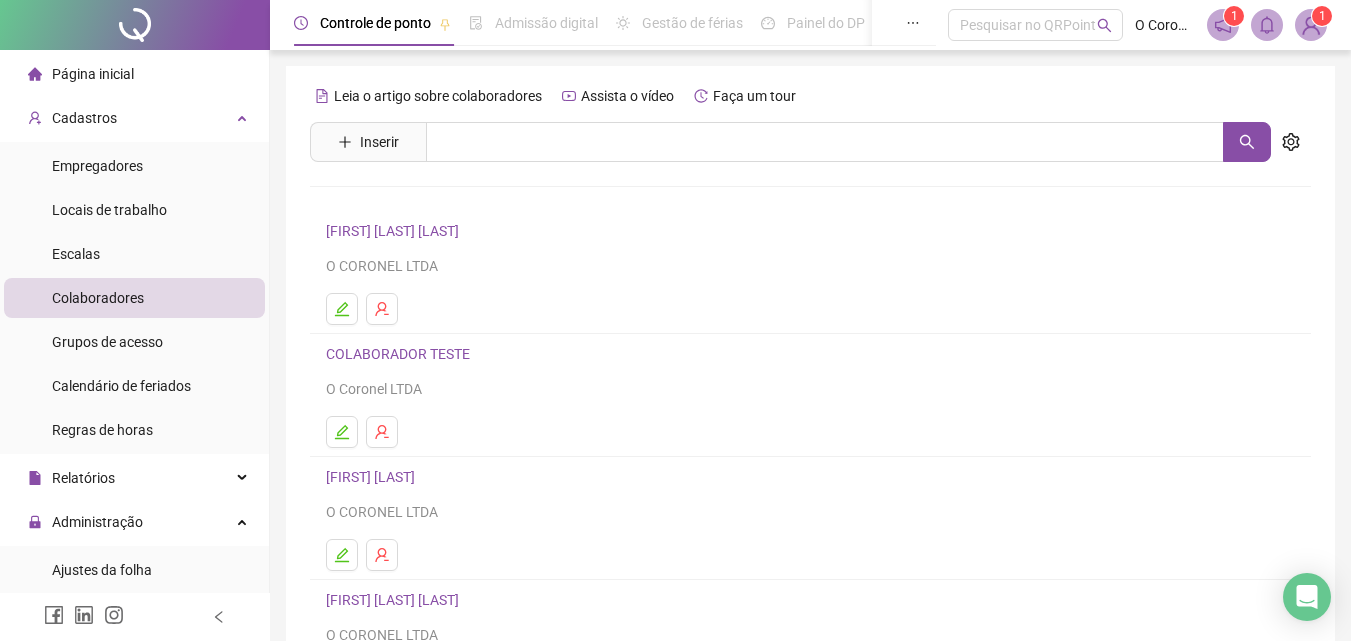 scroll, scrollTop: 200, scrollLeft: 0, axis: vertical 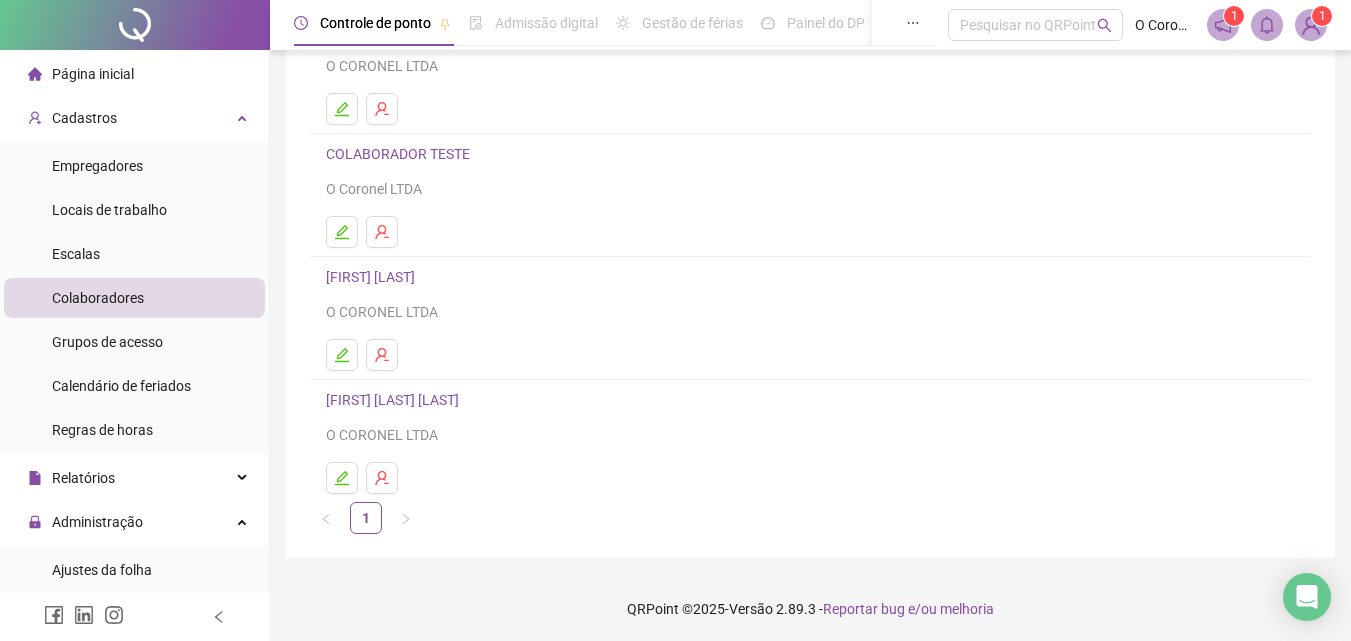 click on "[FIRST] [LAST] [LAST]" at bounding box center [395, 400] 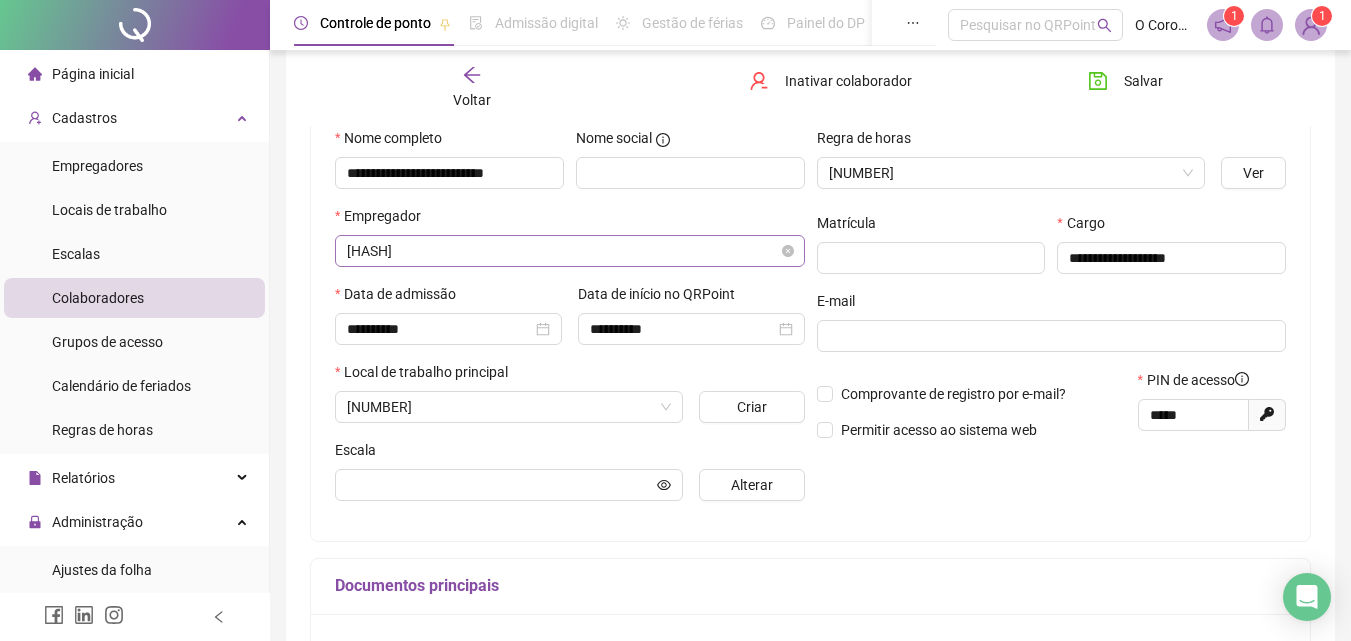 scroll, scrollTop: 210, scrollLeft: 0, axis: vertical 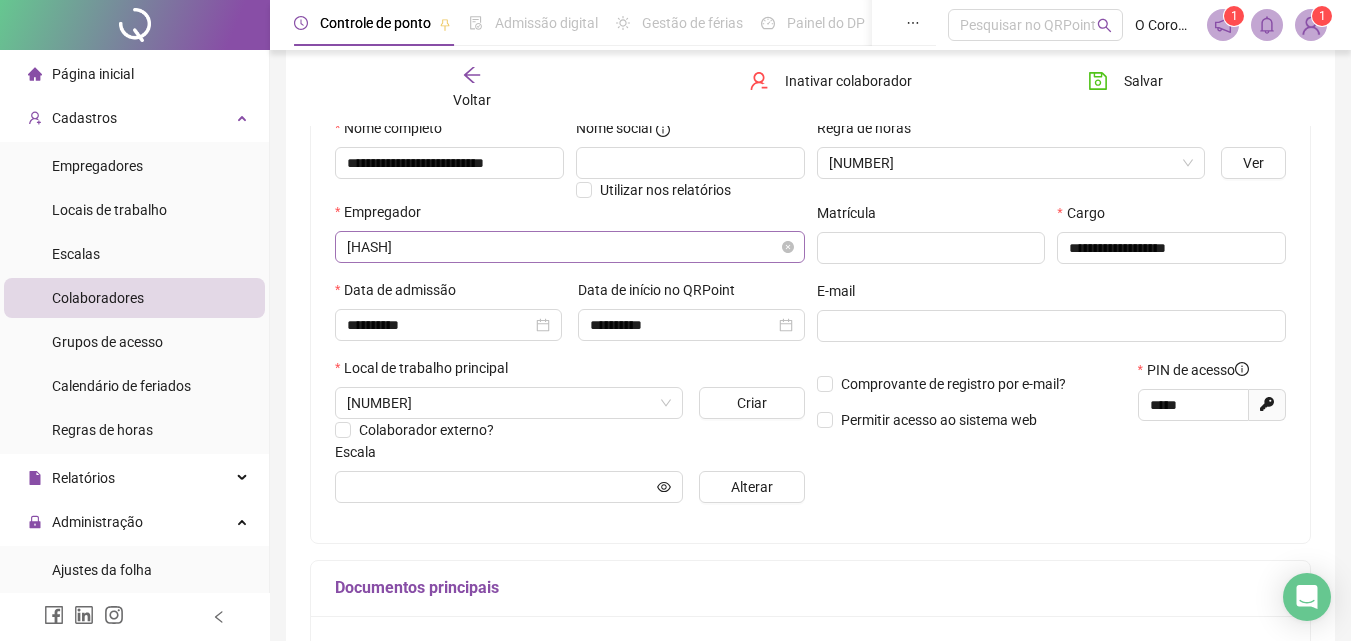 type on "*********" 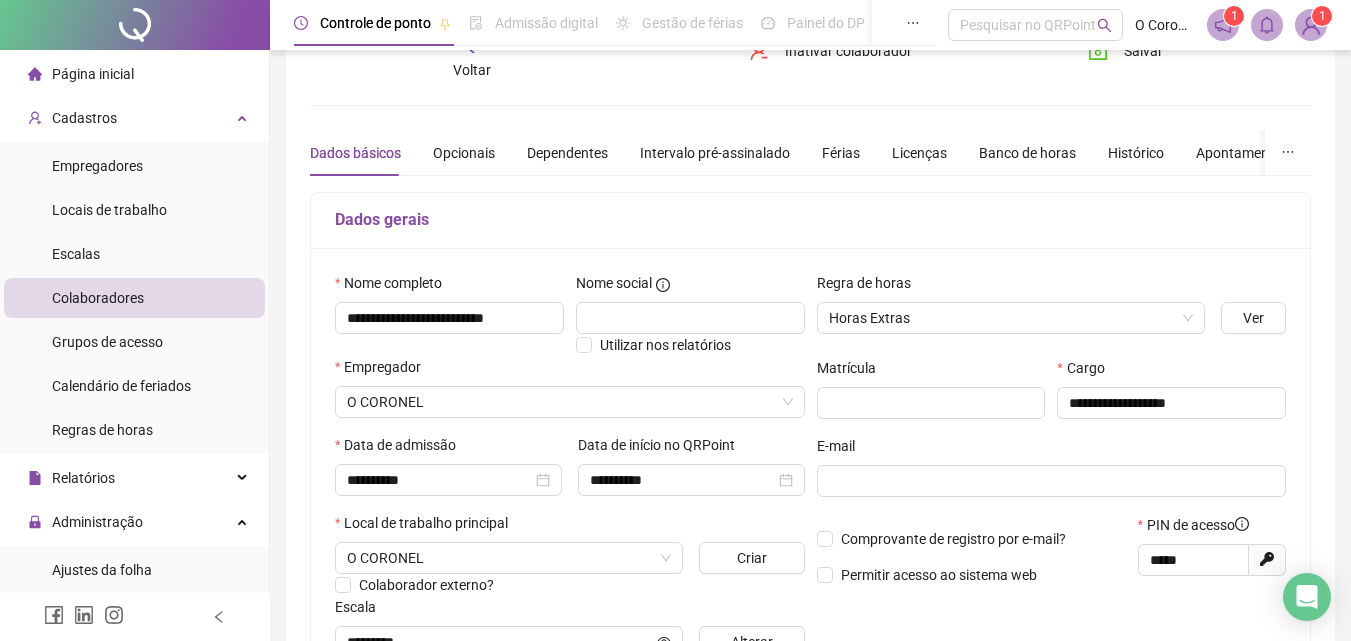 scroll, scrollTop: 10, scrollLeft: 0, axis: vertical 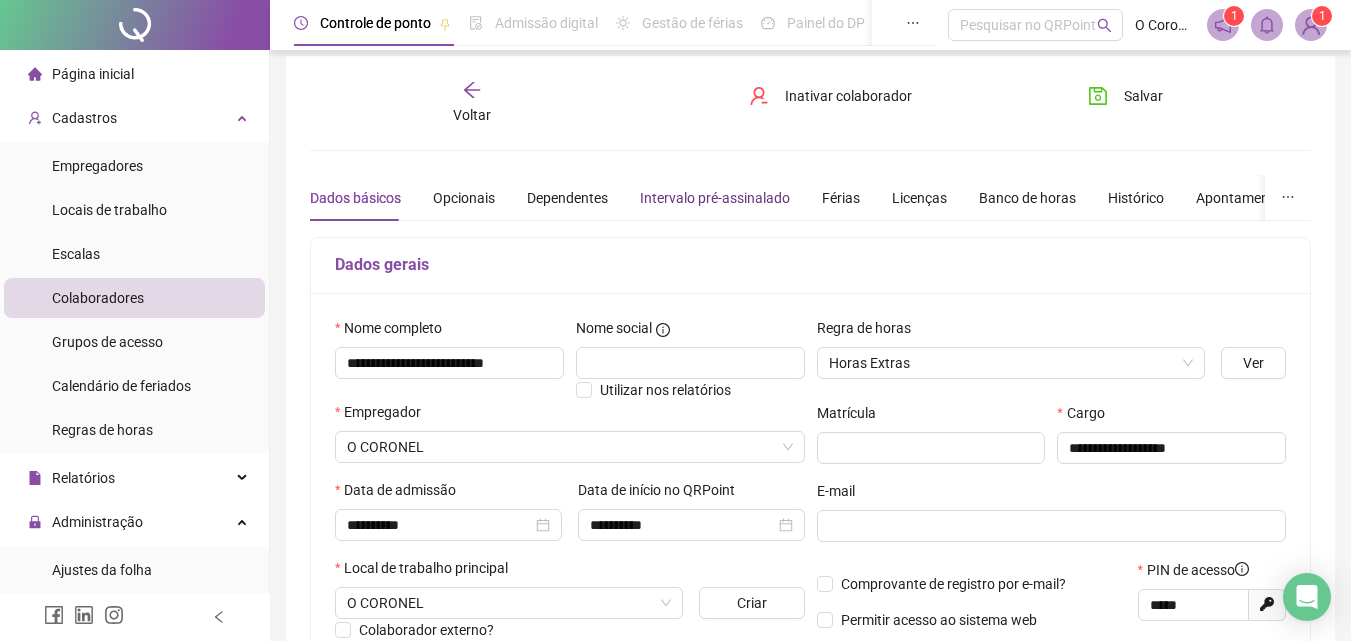 click on "Intervalo pré-assinalado" at bounding box center (715, 198) 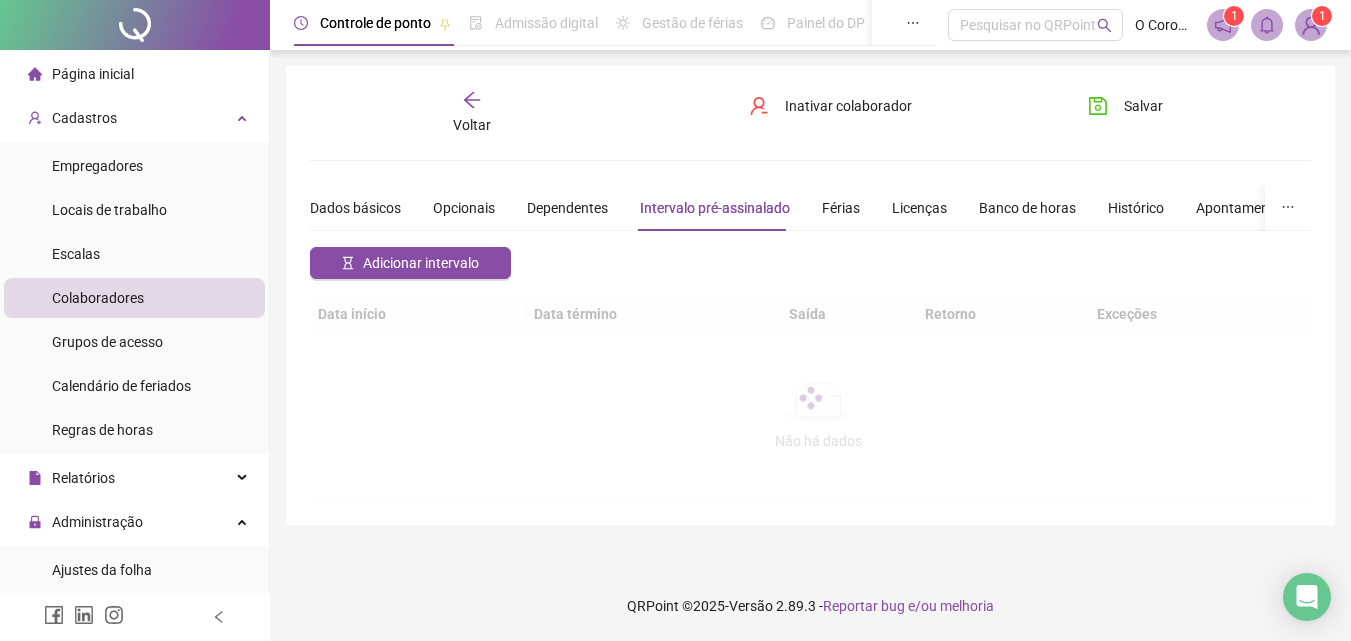 scroll, scrollTop: 0, scrollLeft: 0, axis: both 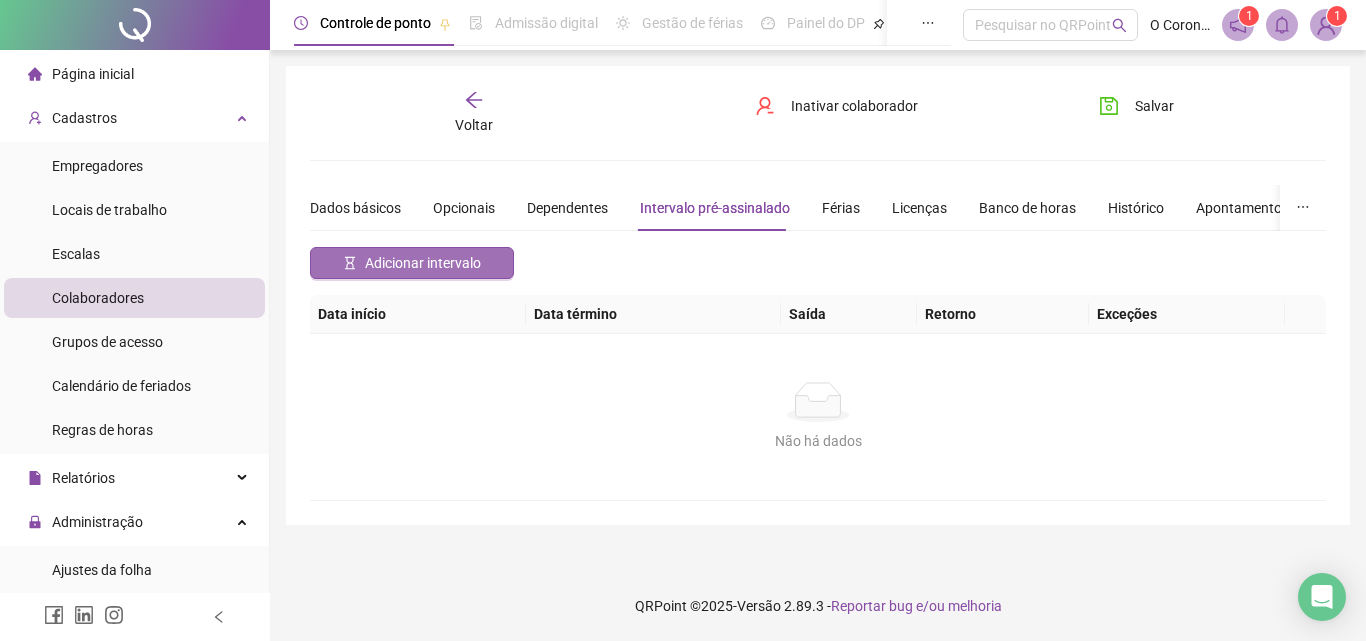click on "Adicionar intervalo" at bounding box center [423, 263] 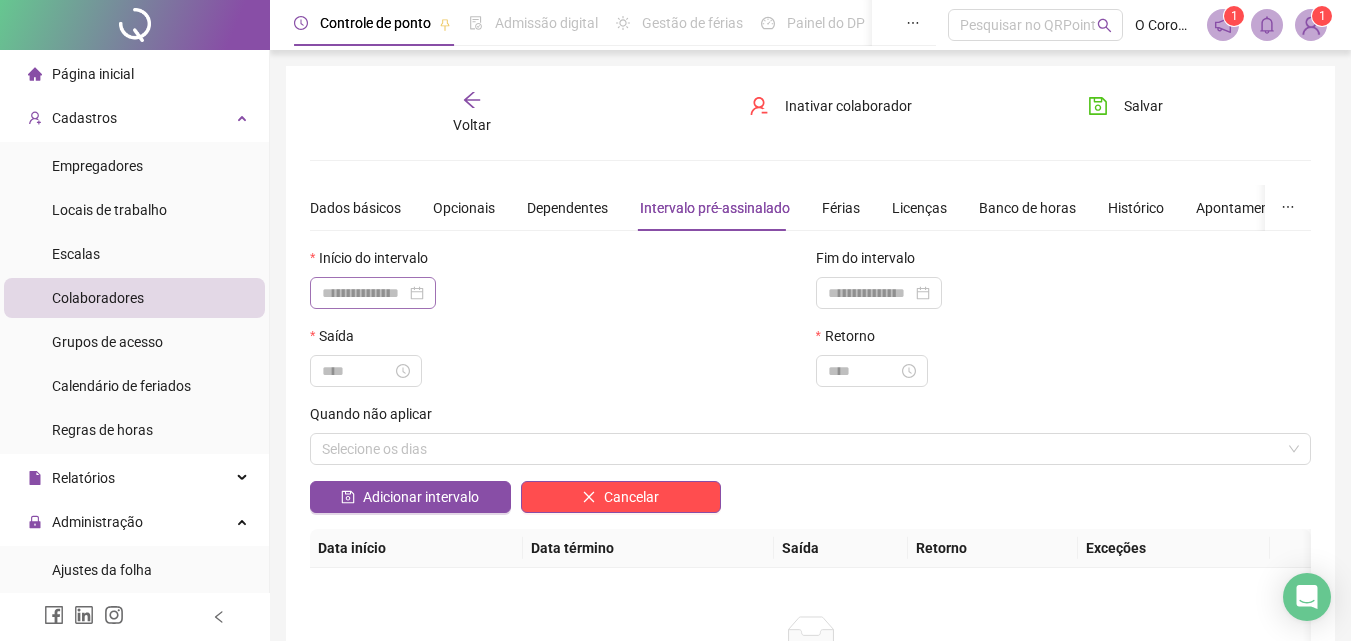 click at bounding box center (373, 293) 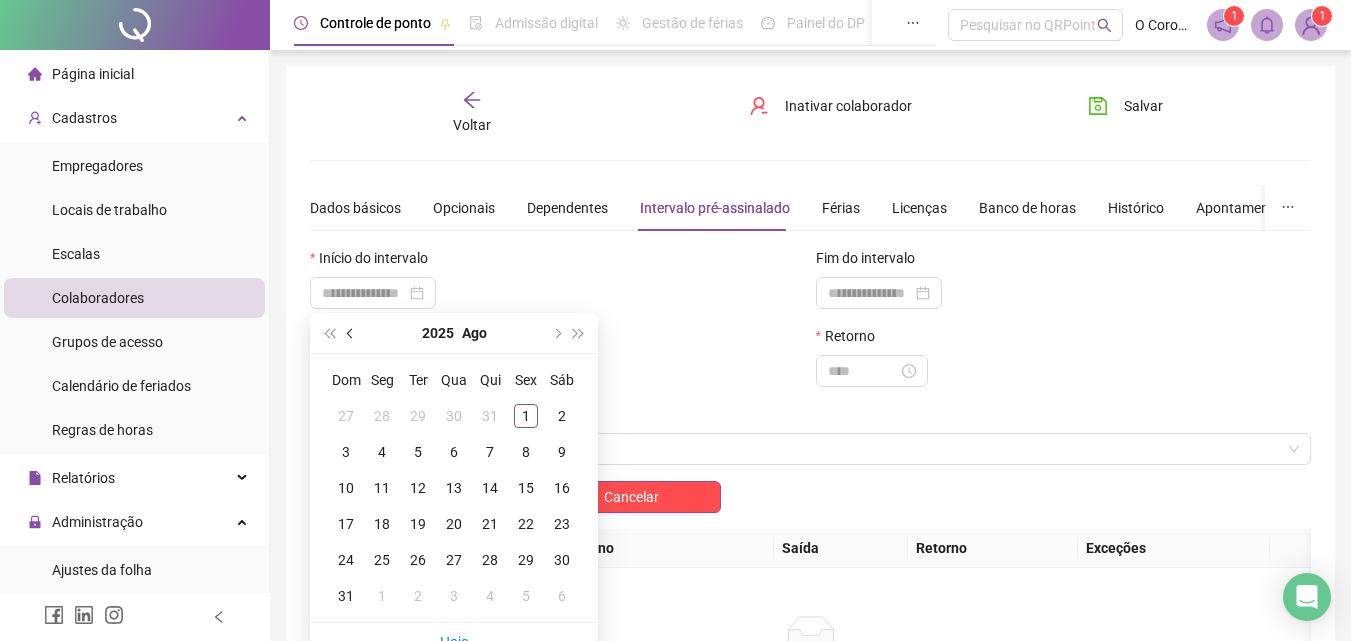 click at bounding box center [351, 333] 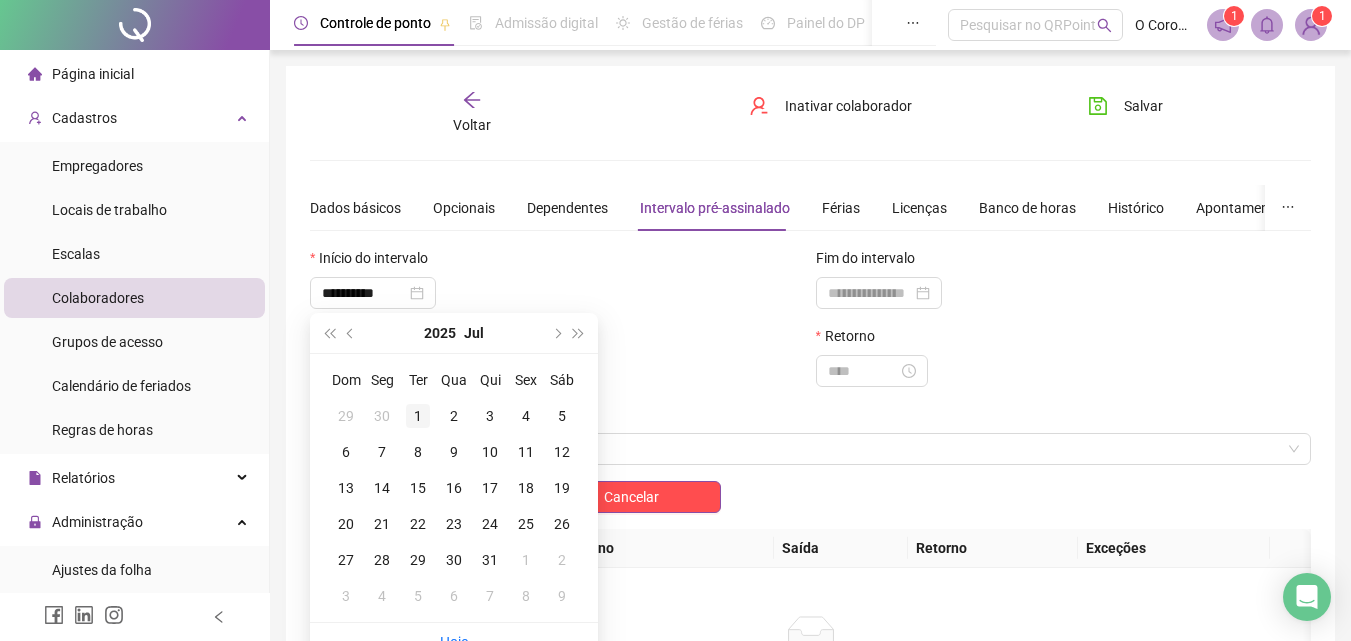 type on "**********" 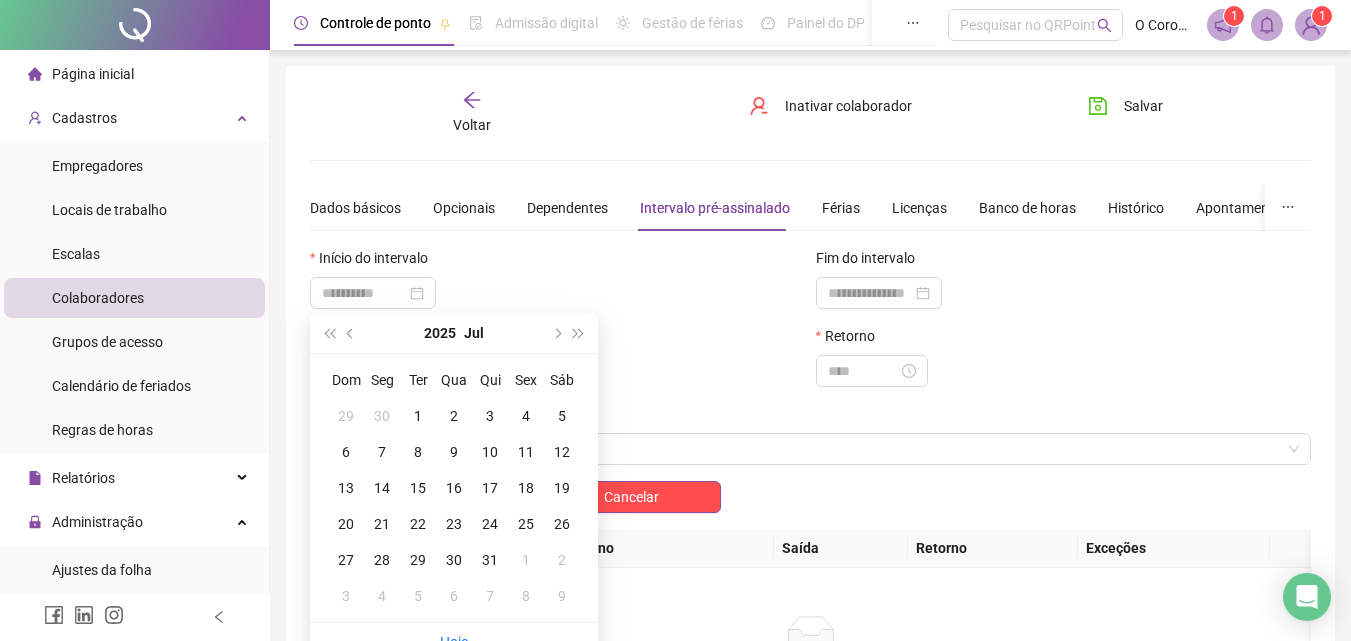click on "1" at bounding box center [418, 416] 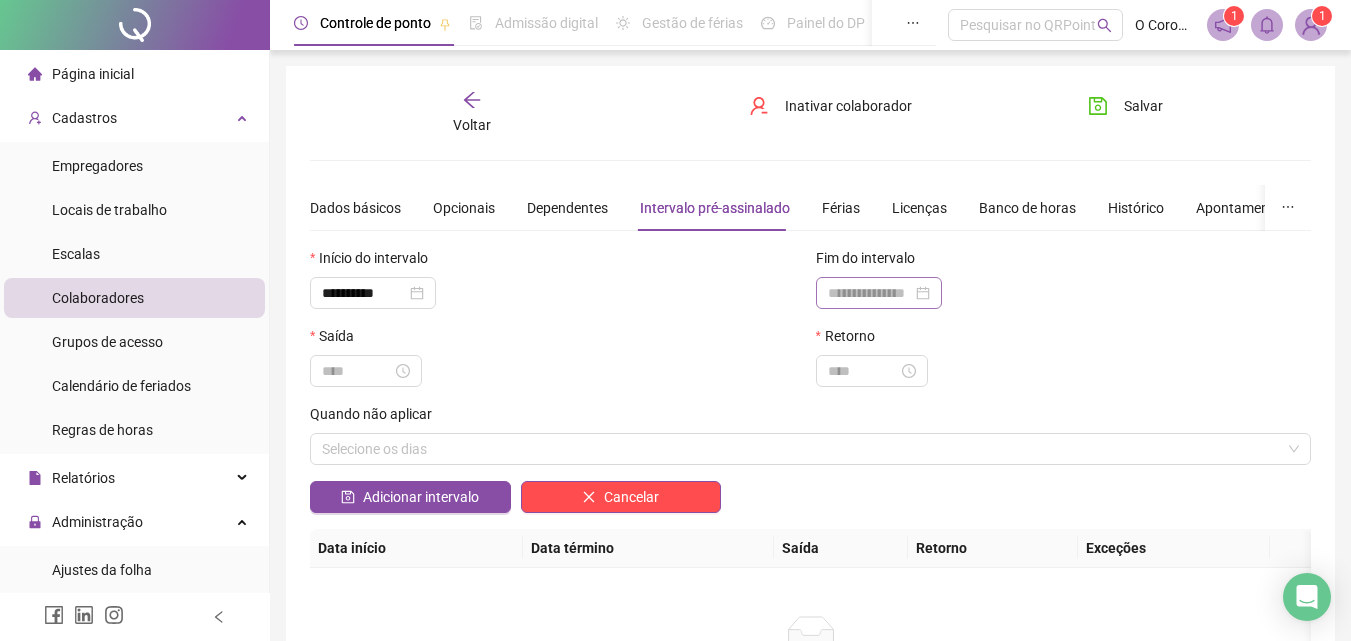 click at bounding box center (879, 293) 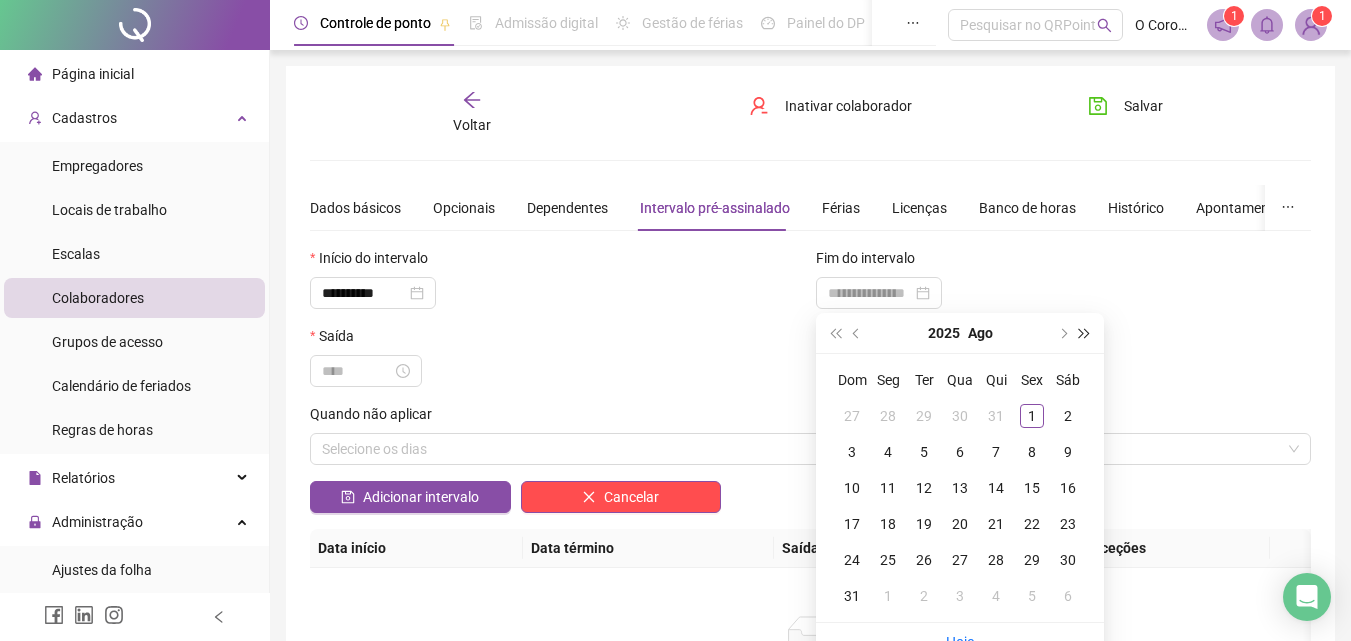 click at bounding box center (1085, 333) 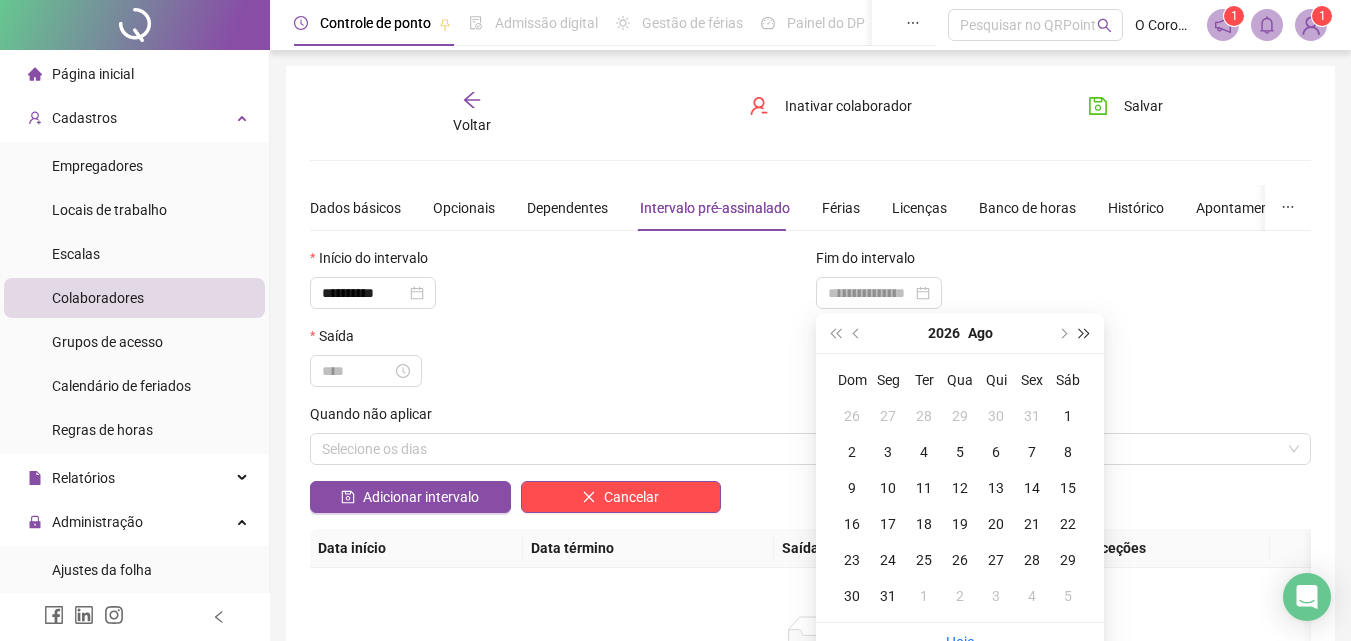 click at bounding box center (1085, 333) 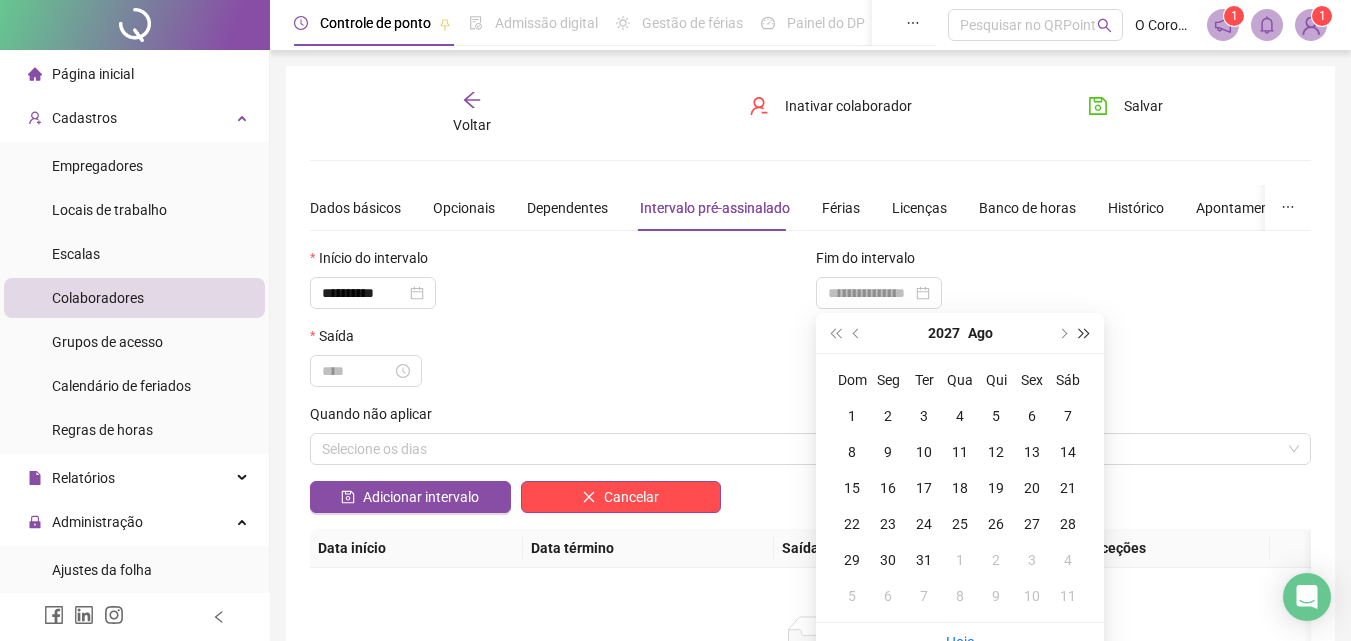 click at bounding box center [1085, 333] 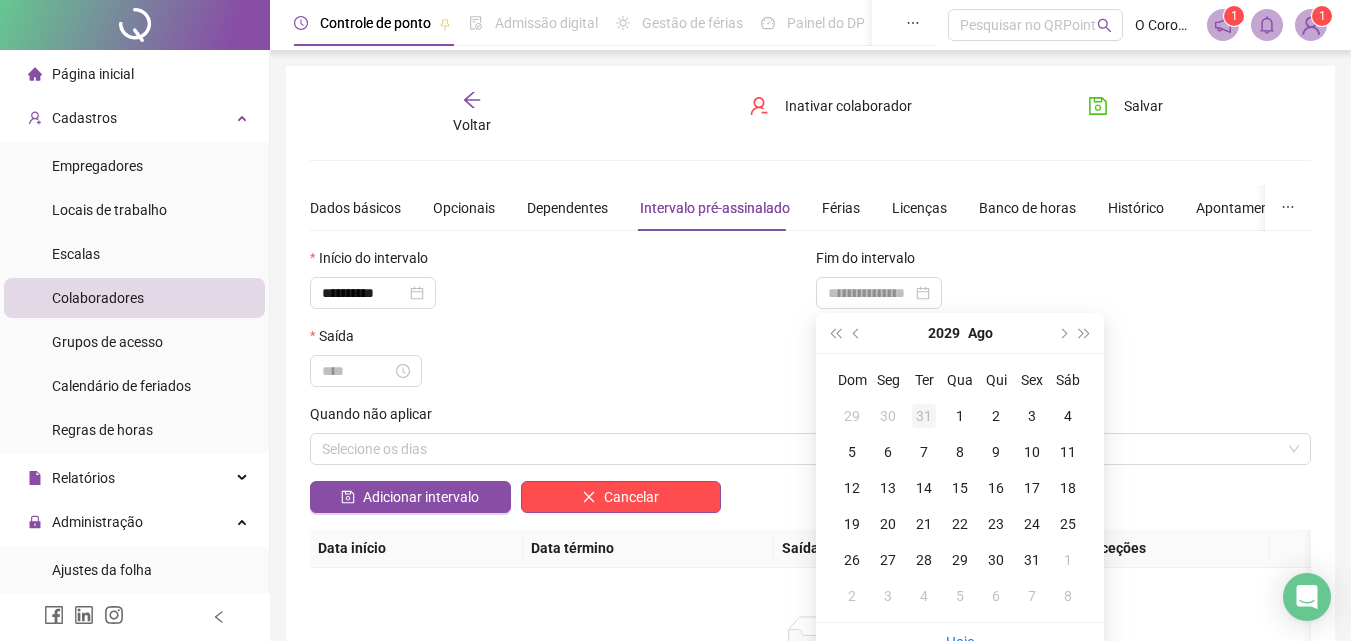 type on "**********" 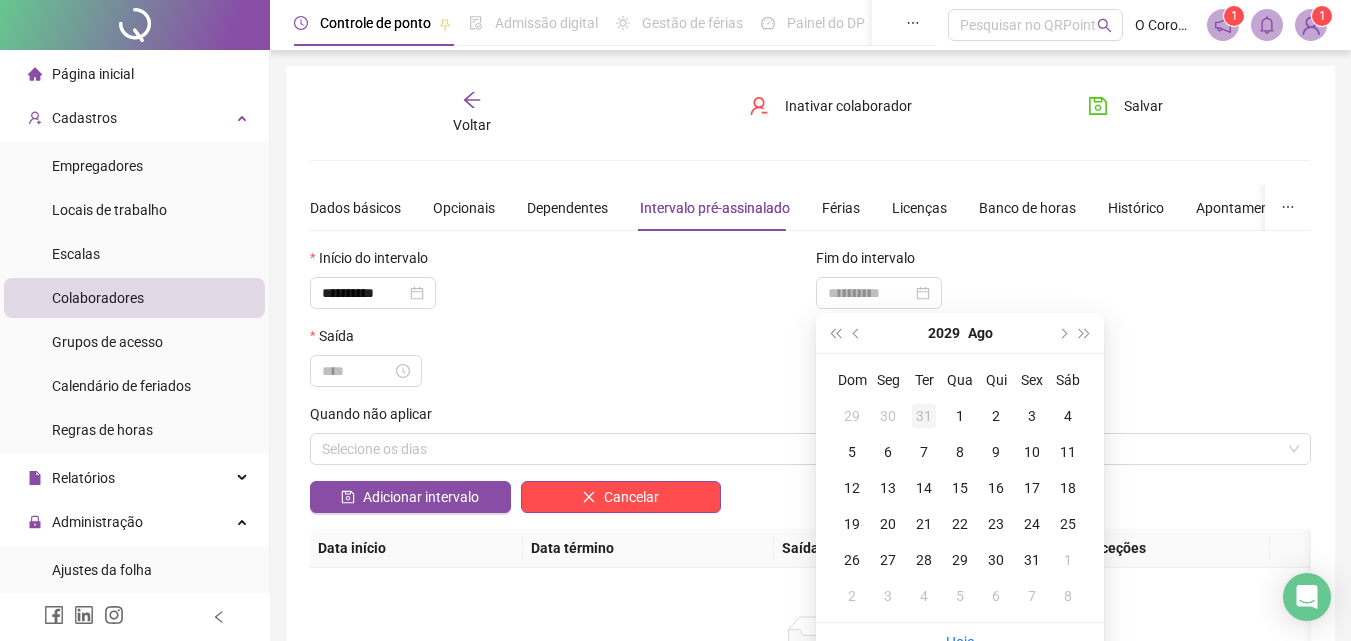 click on "31" at bounding box center (924, 416) 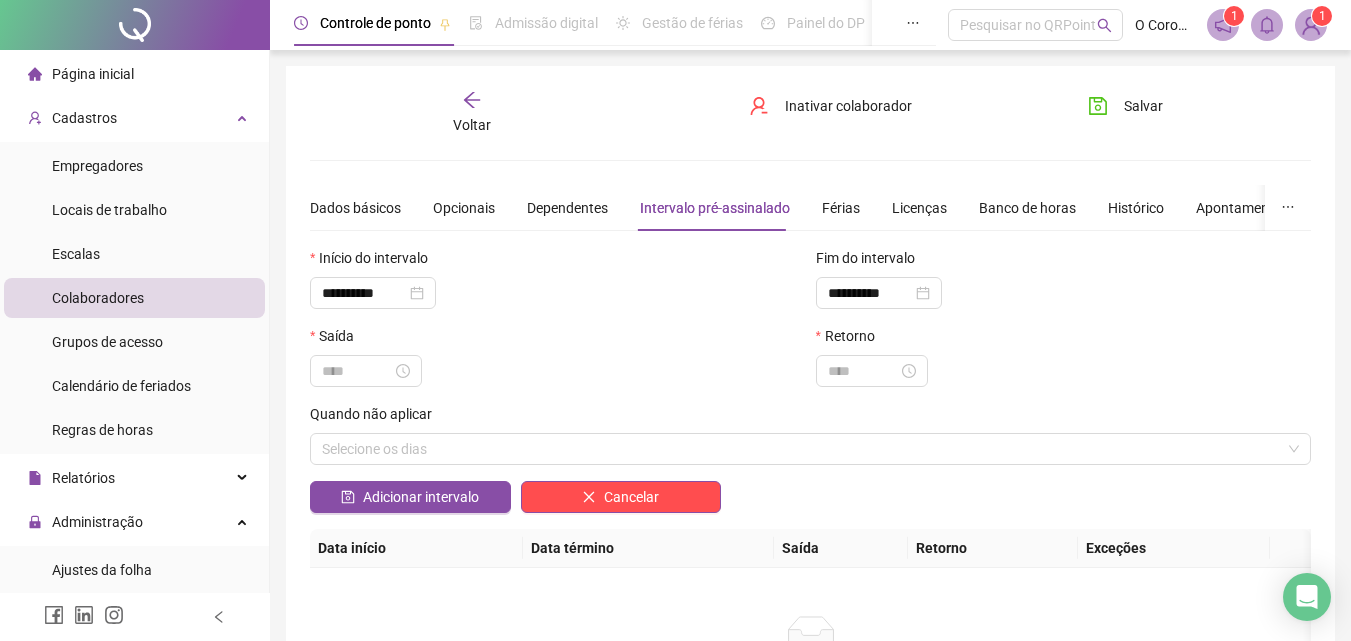 click on "Saída" at bounding box center (558, 340) 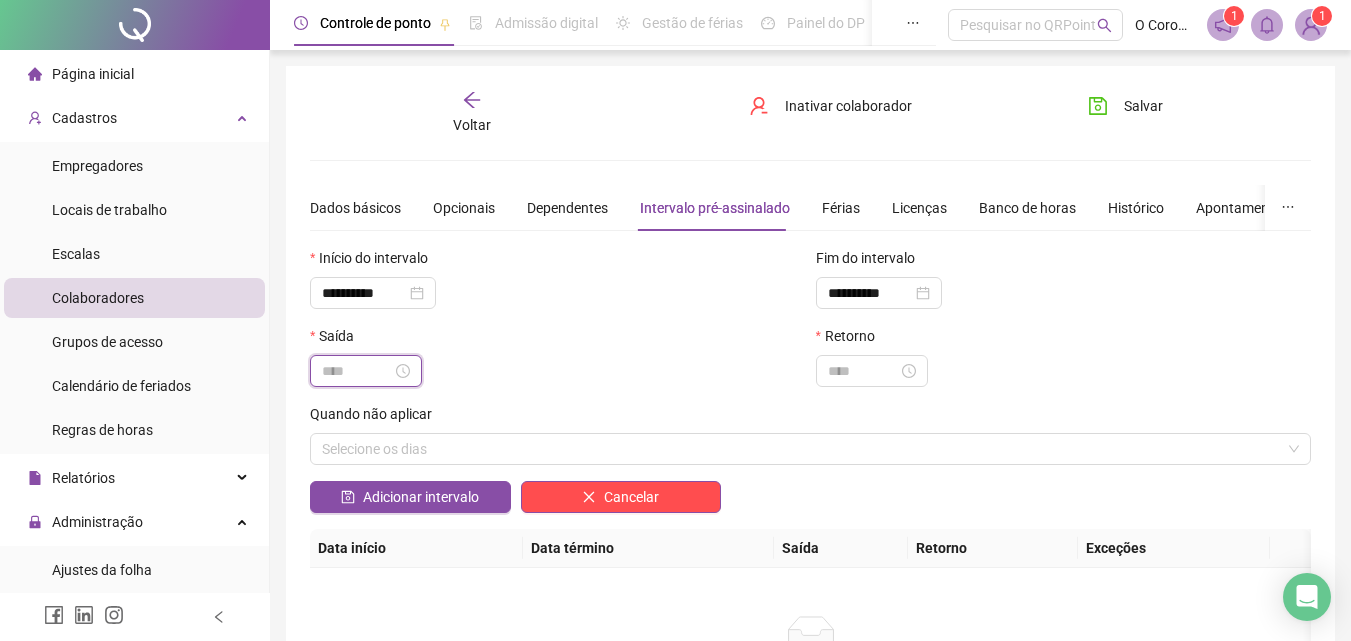 click at bounding box center [357, 371] 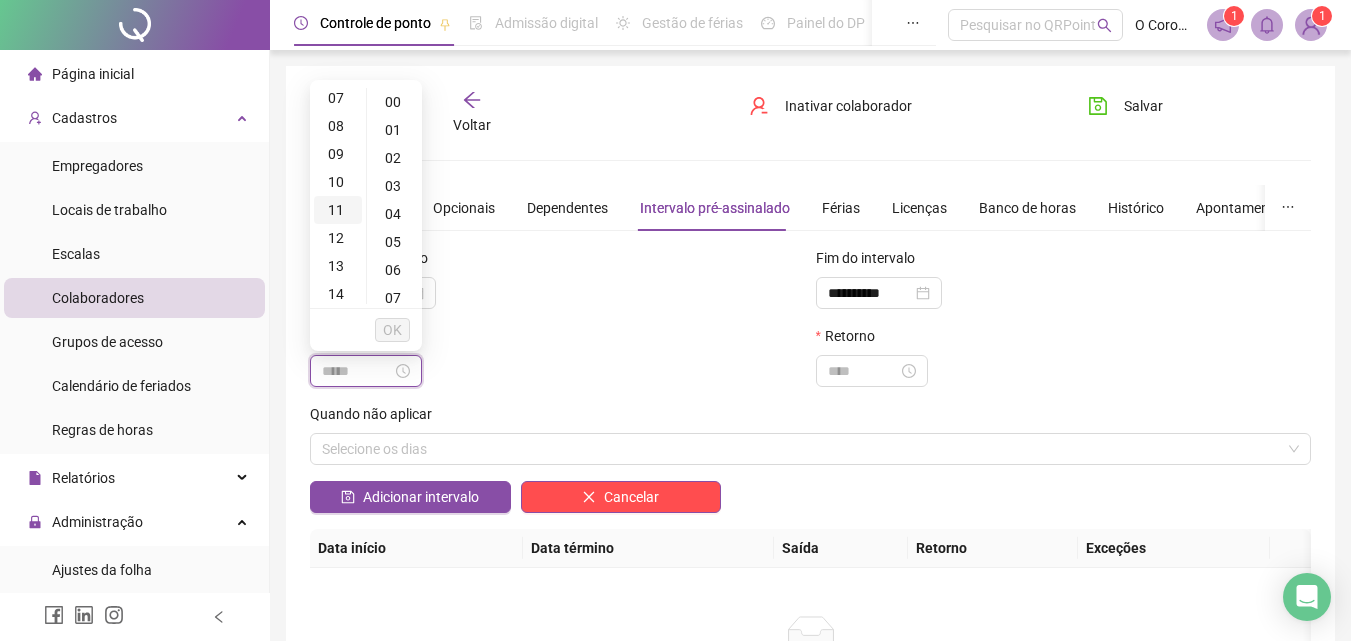 scroll, scrollTop: 300, scrollLeft: 0, axis: vertical 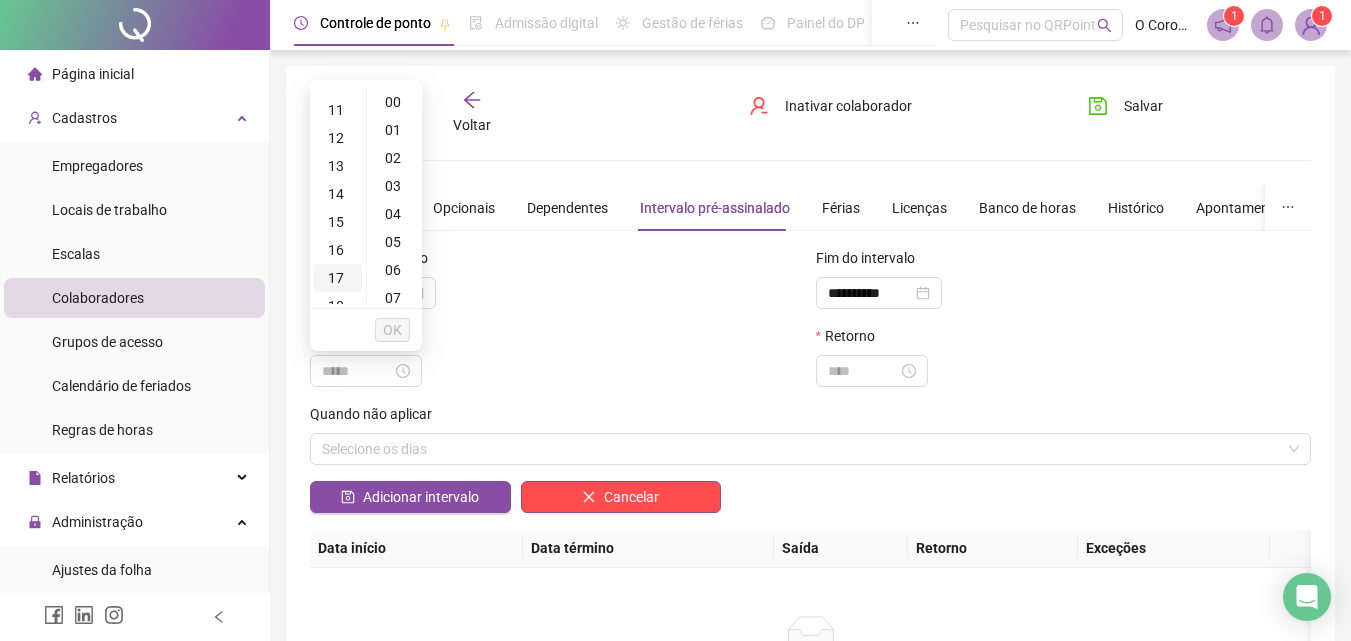 click on "17" at bounding box center (338, 278) 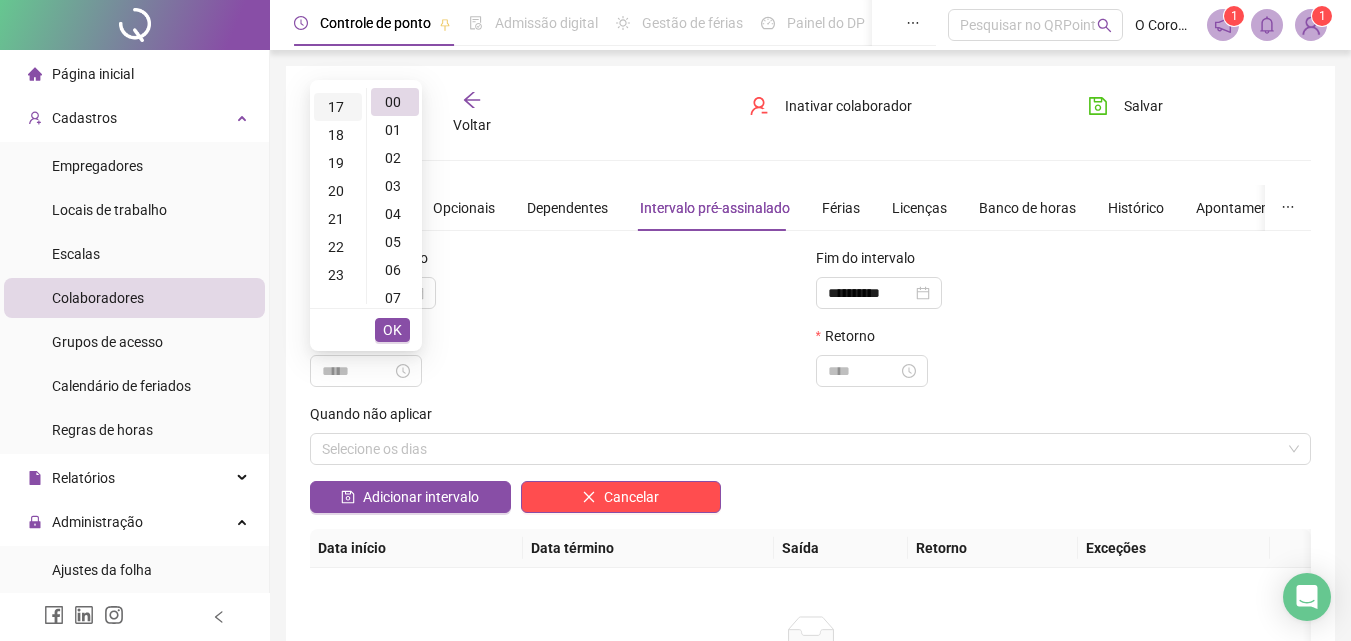 scroll, scrollTop: 476, scrollLeft: 0, axis: vertical 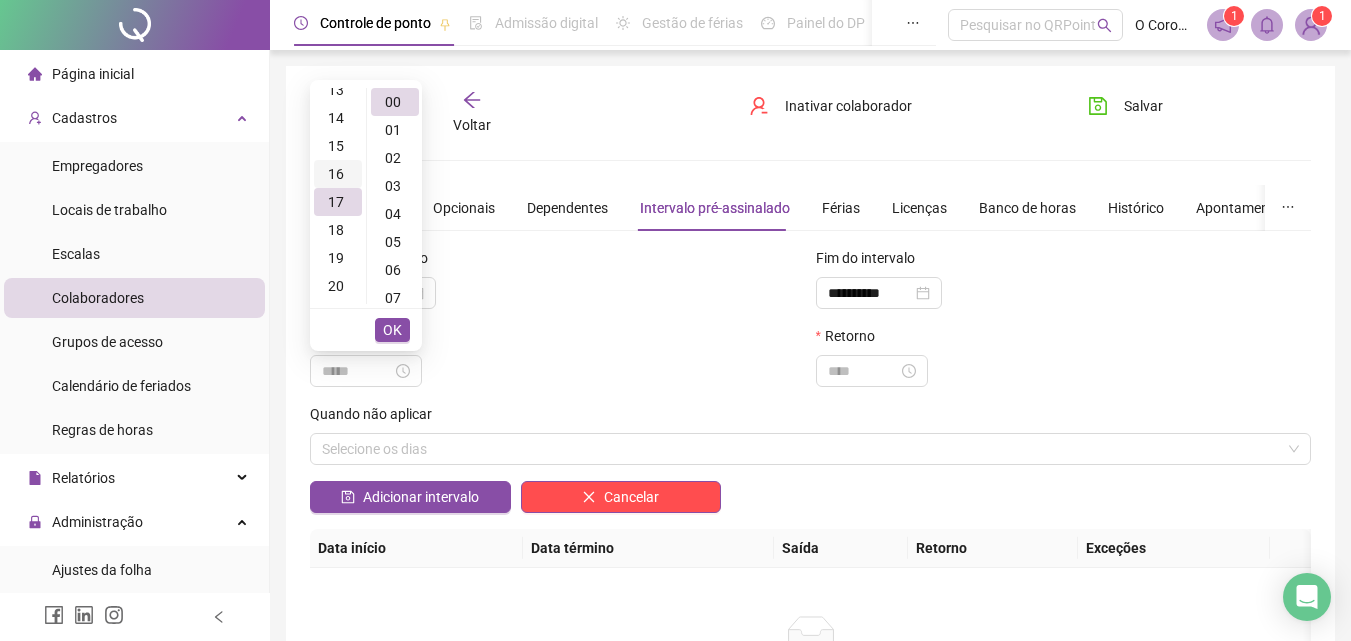 click on "16" at bounding box center (338, 174) 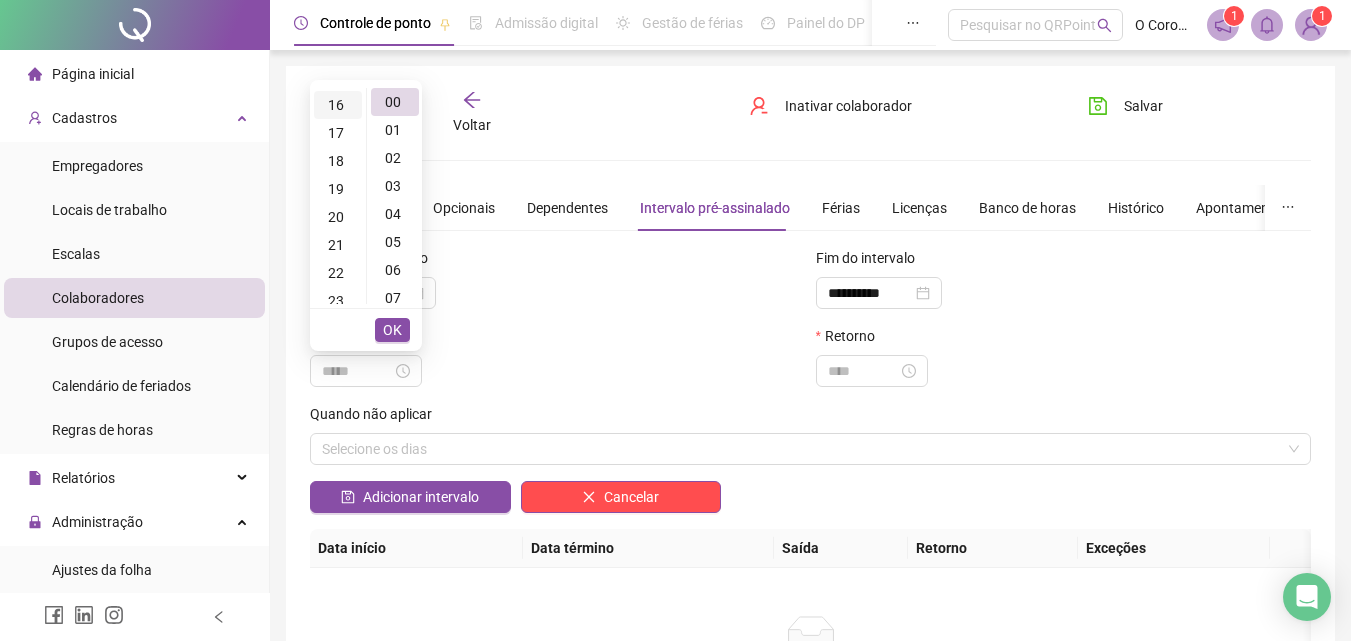 scroll, scrollTop: 448, scrollLeft: 0, axis: vertical 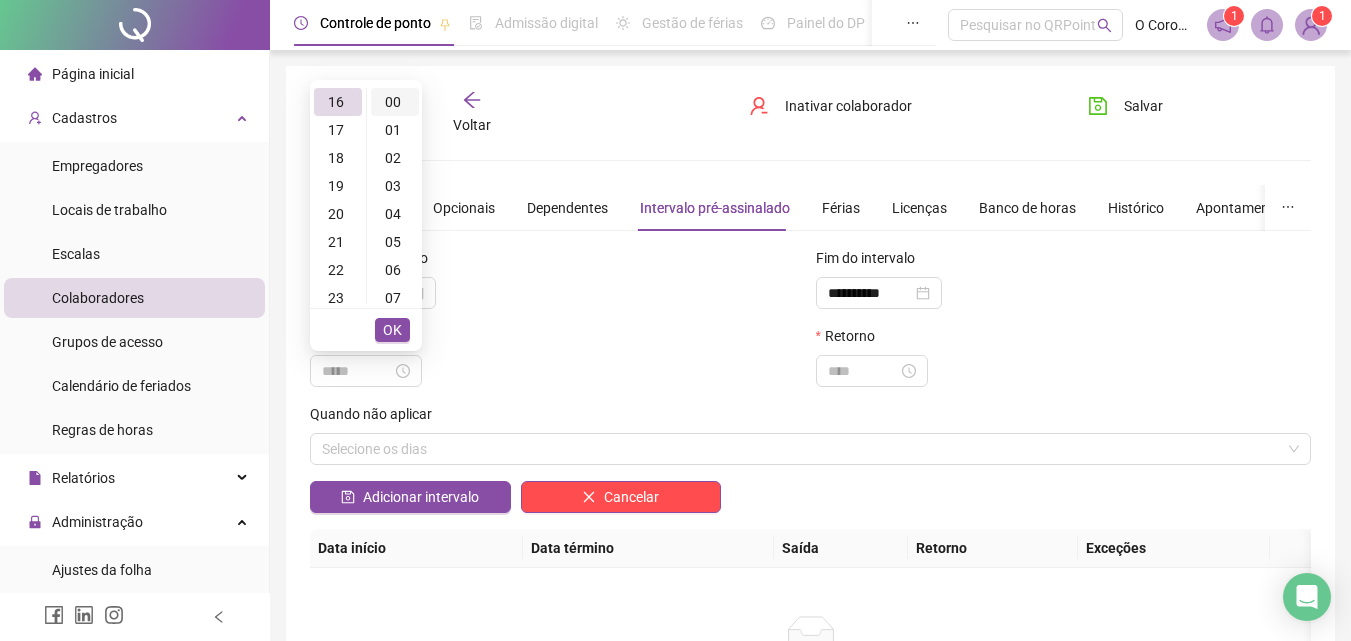 click on "00" at bounding box center [395, 102] 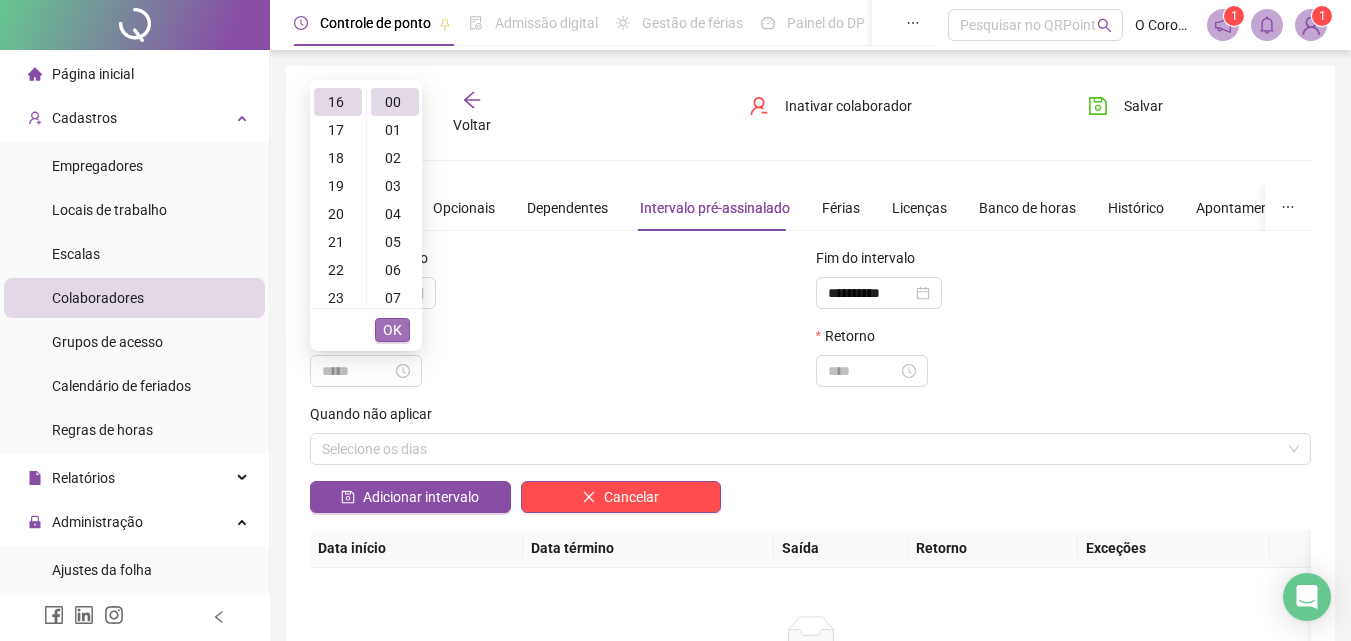 type on "*****" 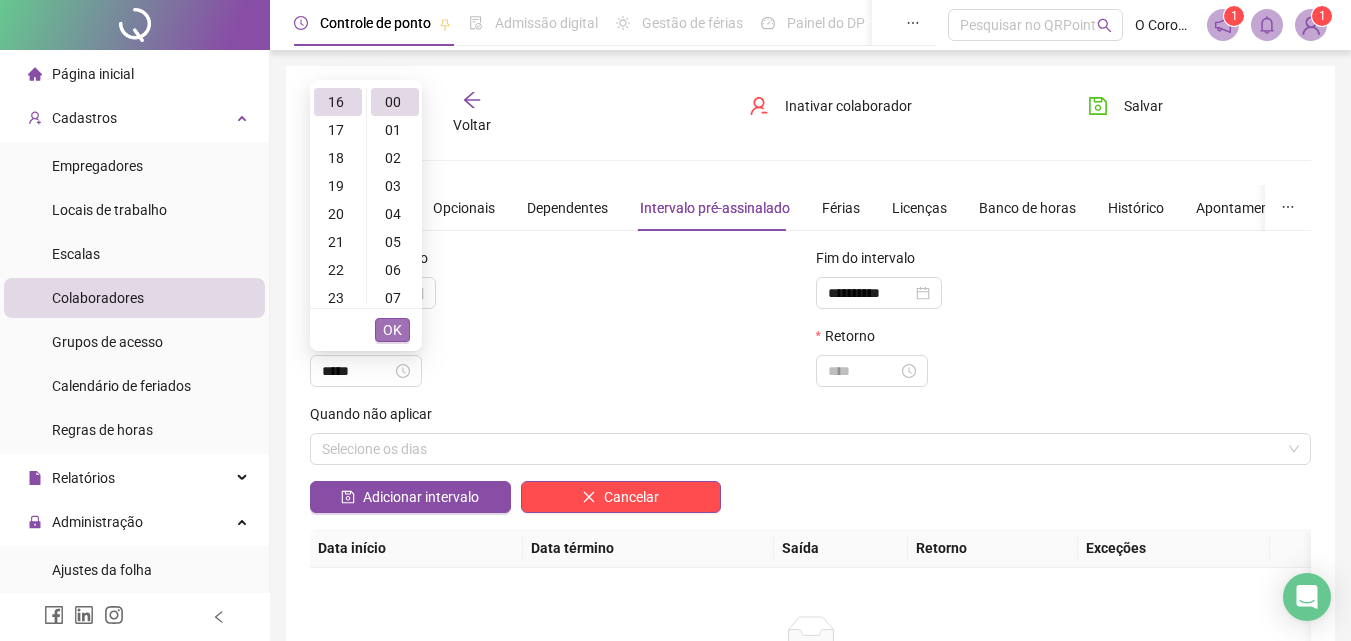 click on "OK" at bounding box center (392, 330) 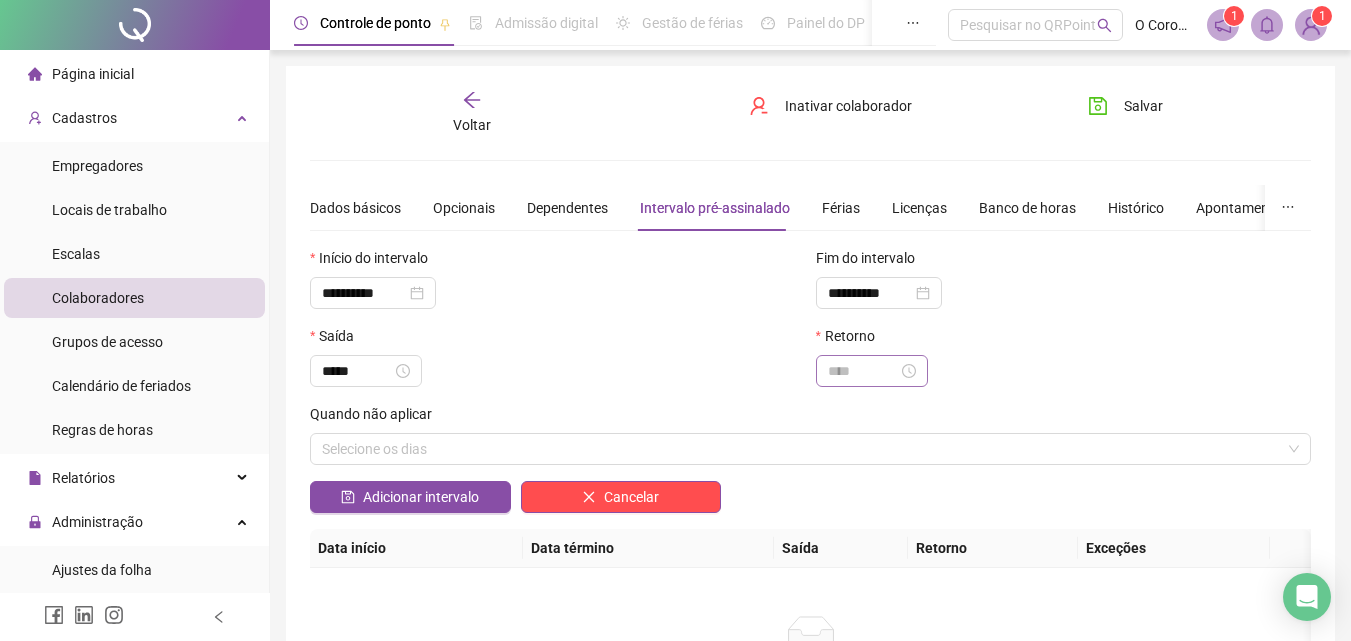 click at bounding box center (872, 371) 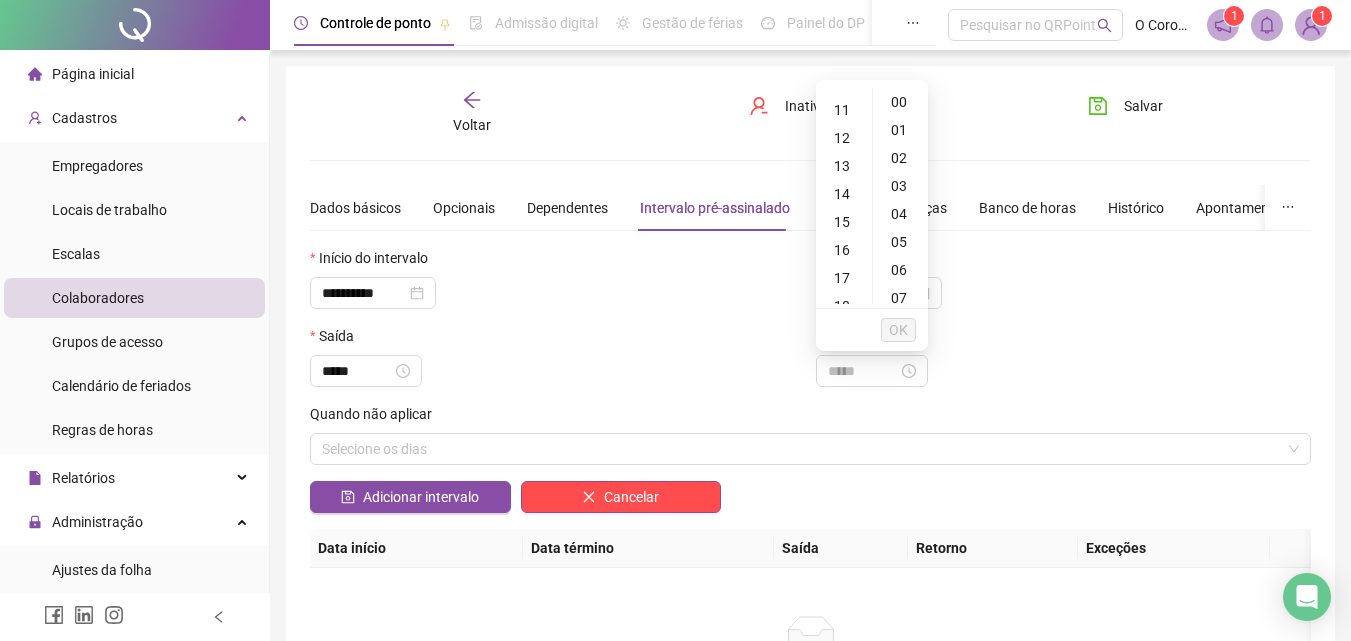 click on "16" at bounding box center [844, 250] 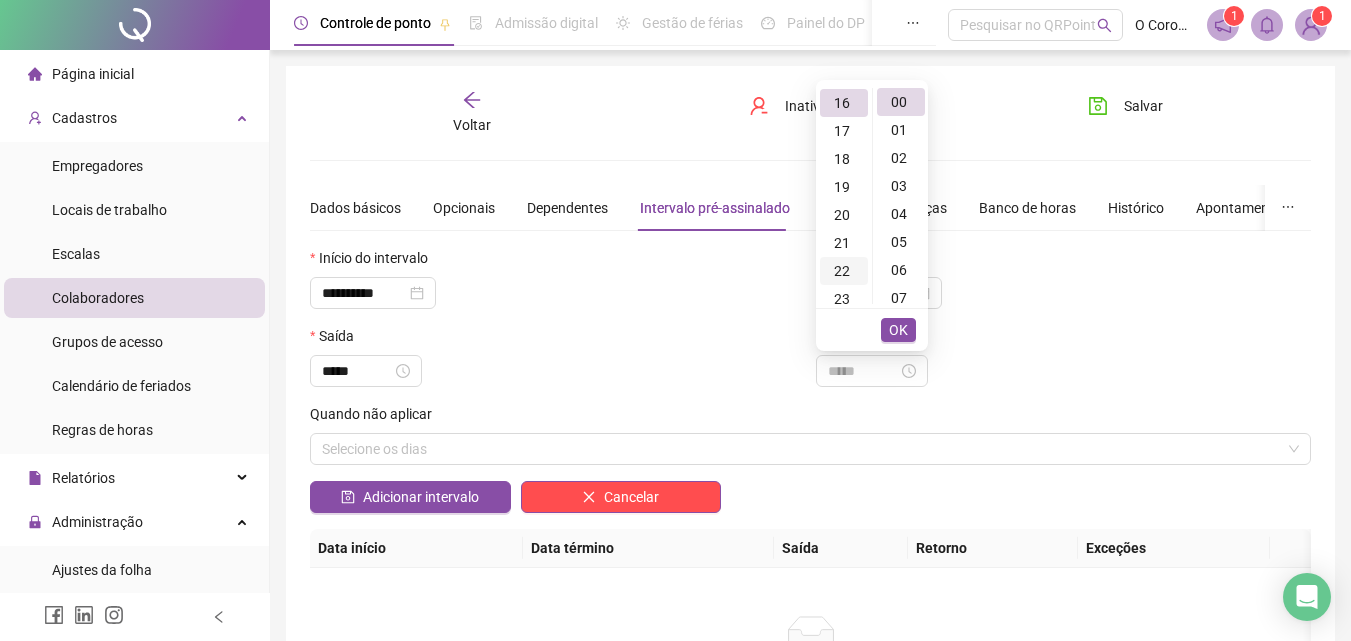 scroll, scrollTop: 448, scrollLeft: 0, axis: vertical 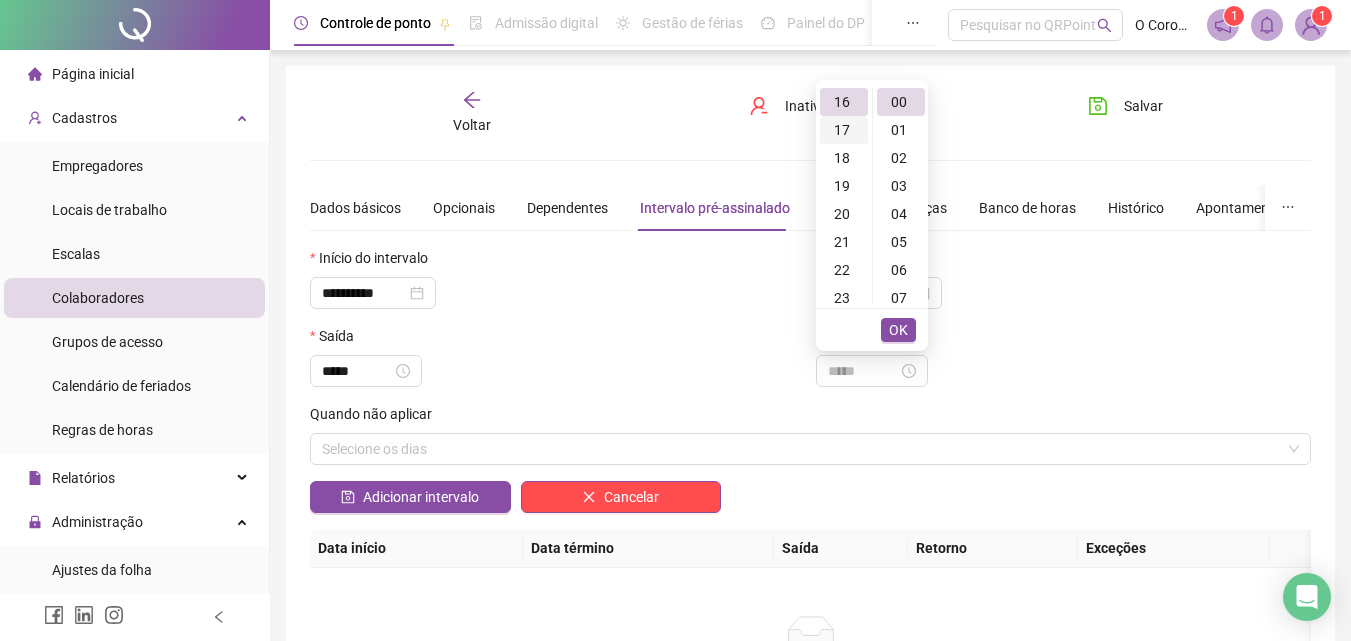click on "17" at bounding box center [844, 130] 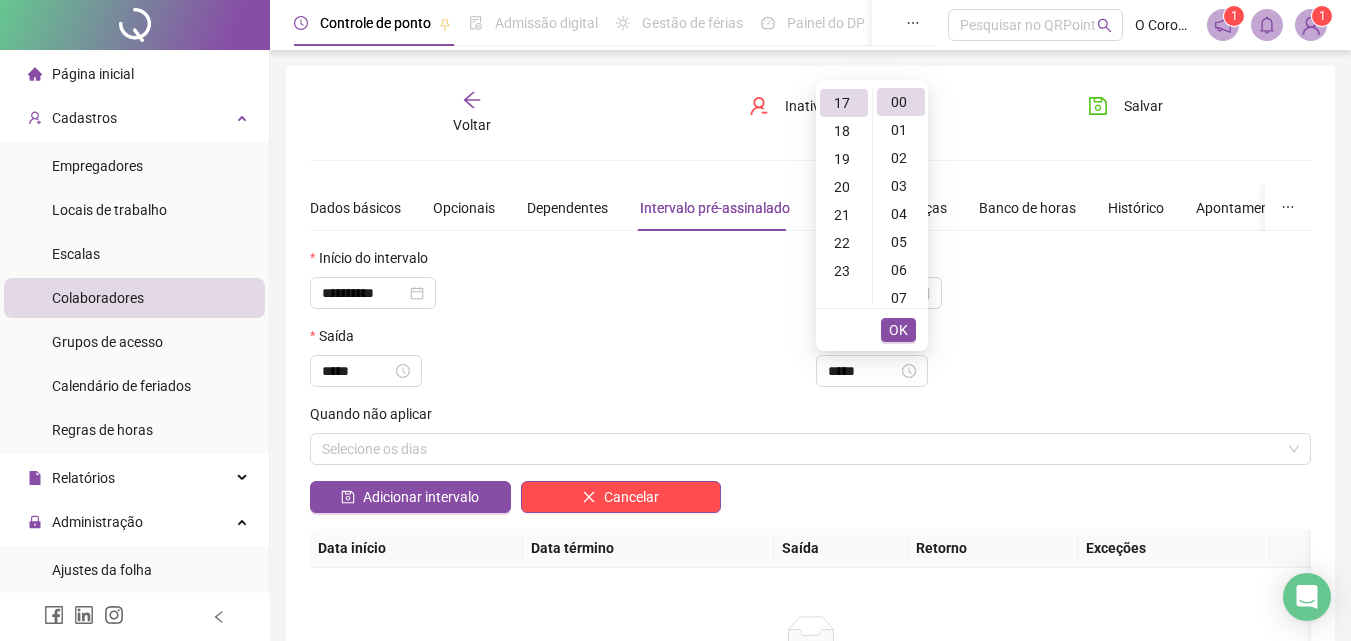 scroll, scrollTop: 476, scrollLeft: 0, axis: vertical 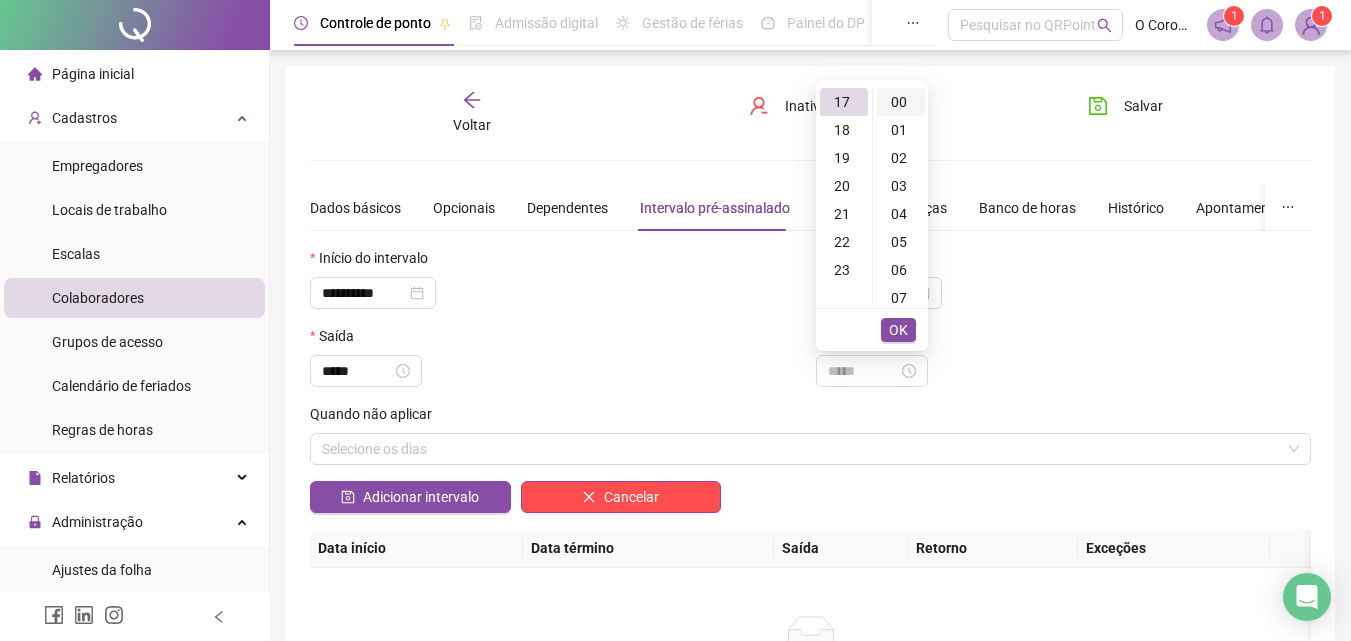 click on "00" at bounding box center [901, 102] 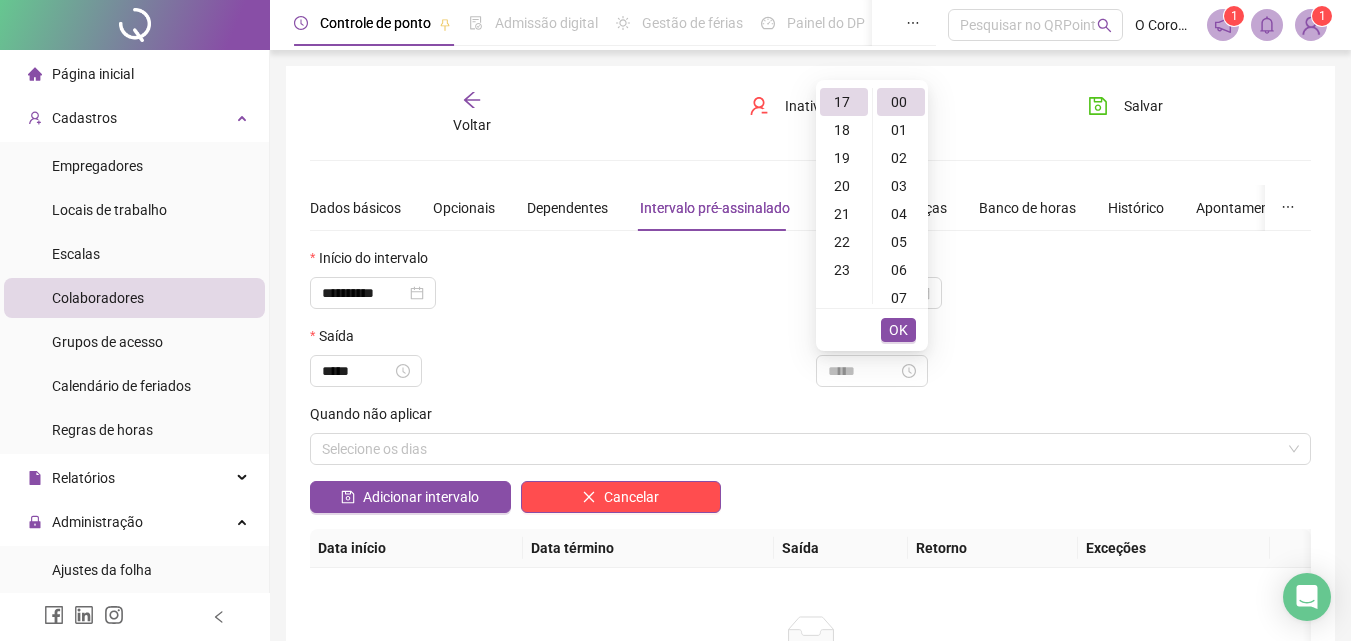 type on "*****" 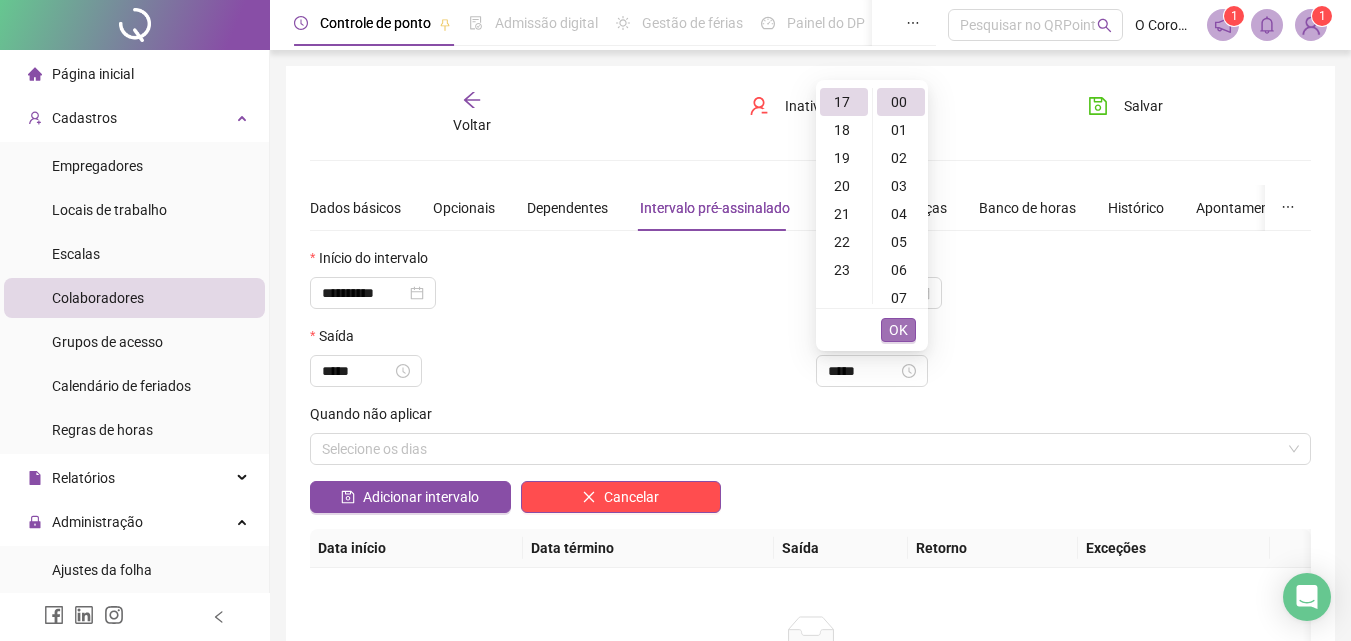 click on "OK" at bounding box center (898, 330) 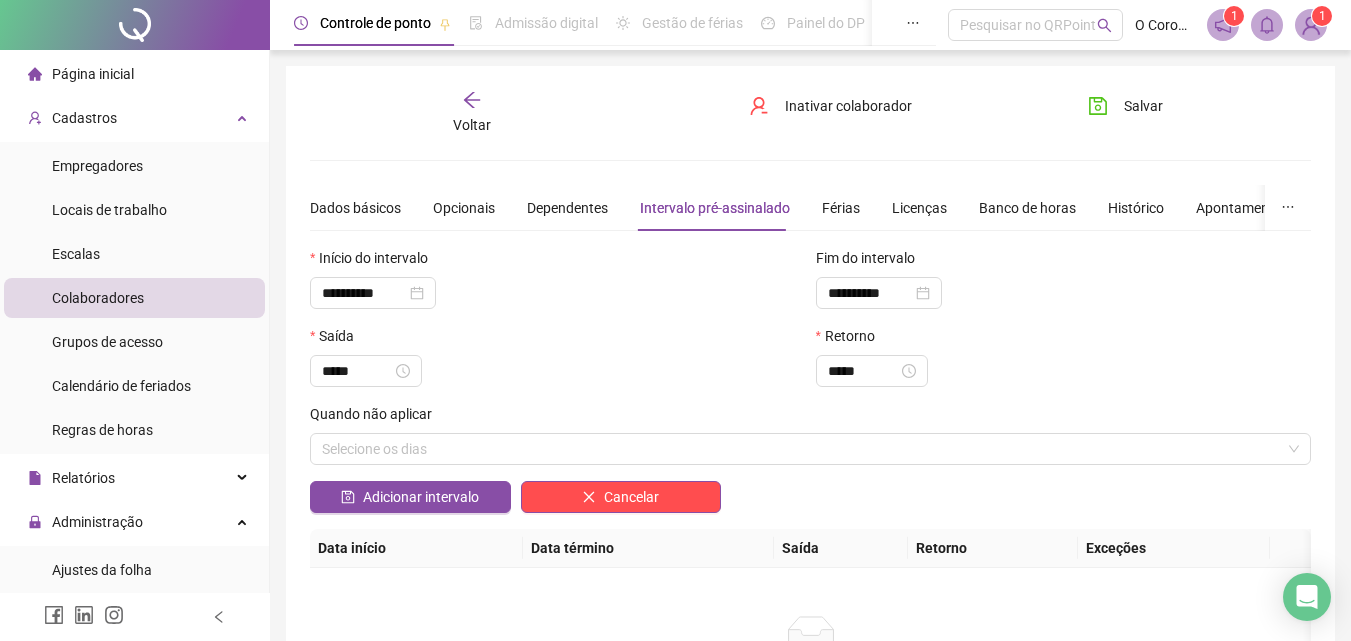 click on "Retorno *****" at bounding box center (1064, 364) 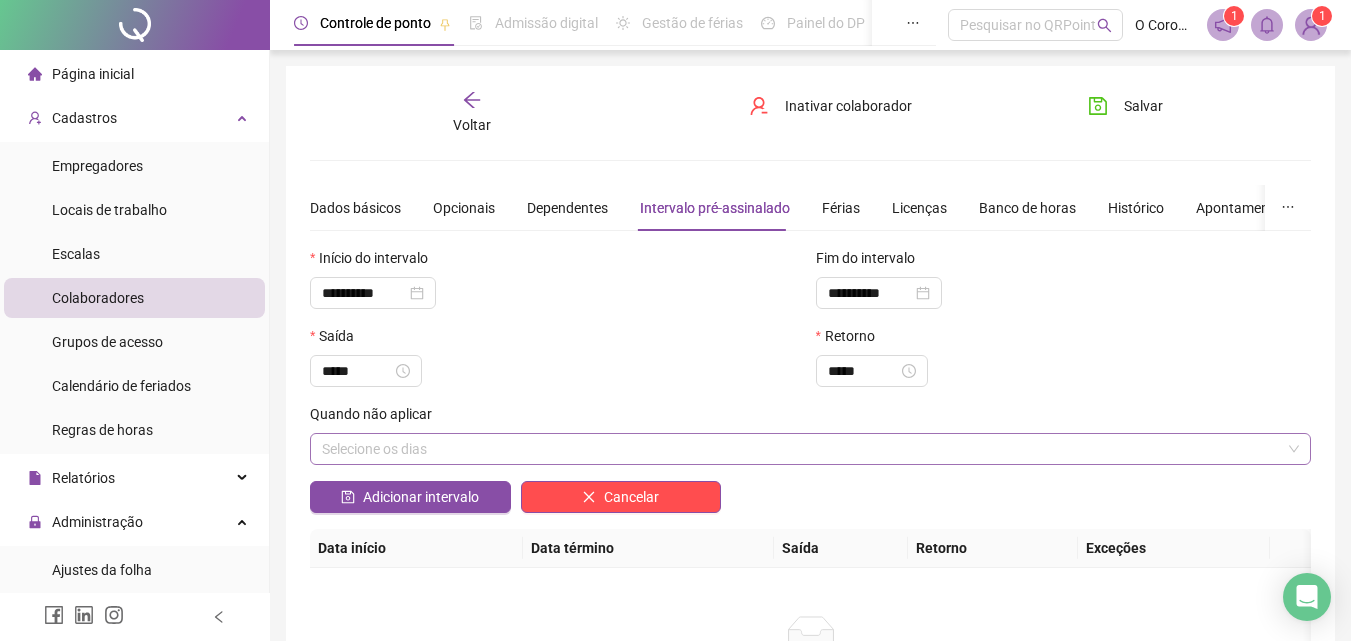 click on "Selecione os dias" at bounding box center [810, 449] 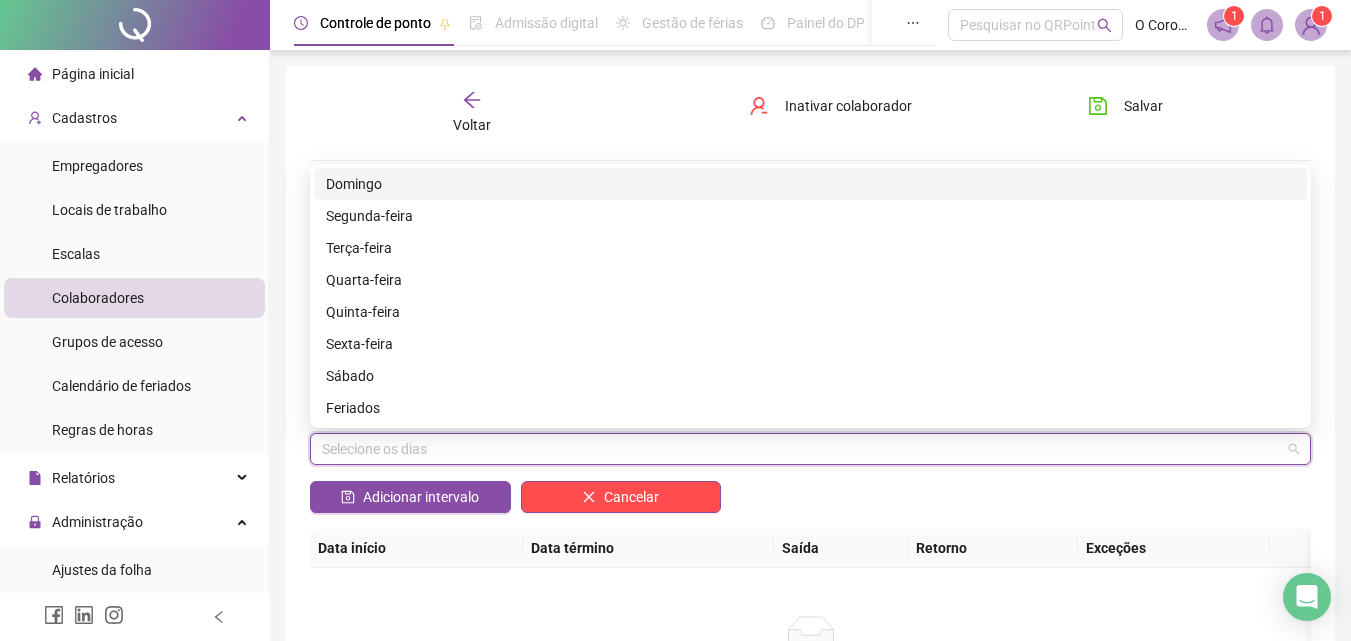 click on "Domingo" at bounding box center (810, 184) 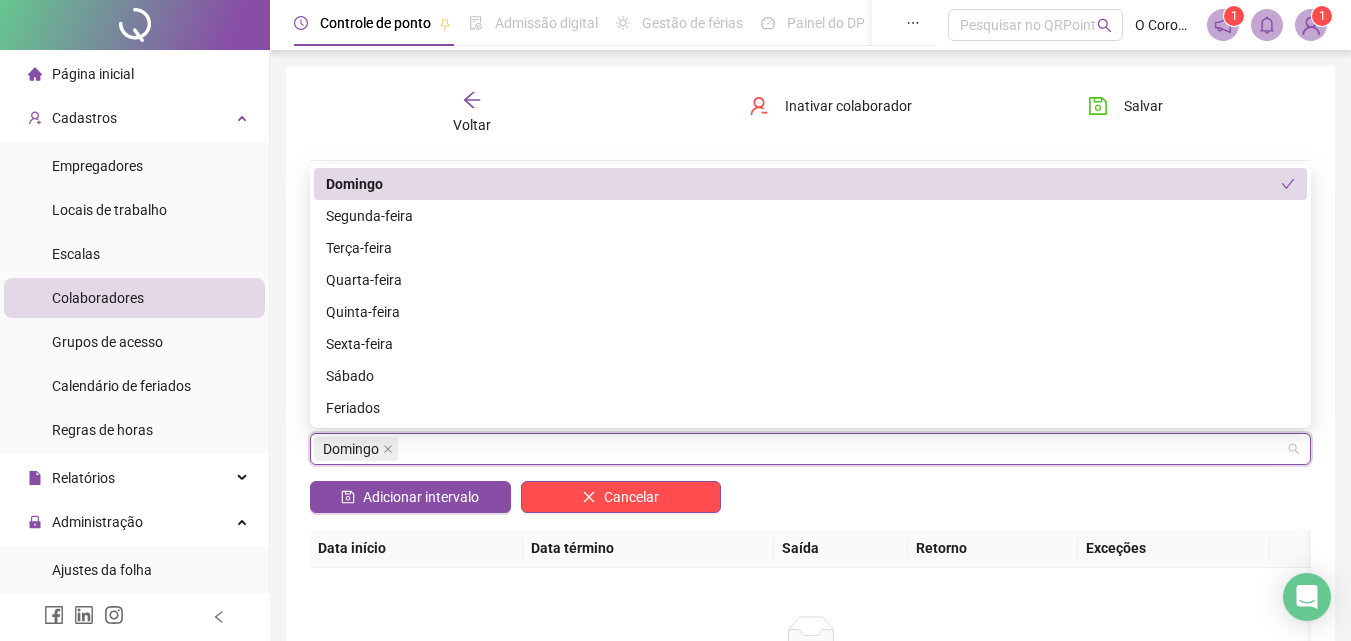 click on "Voltar Inativar colaborador Salvar" at bounding box center (810, 113) 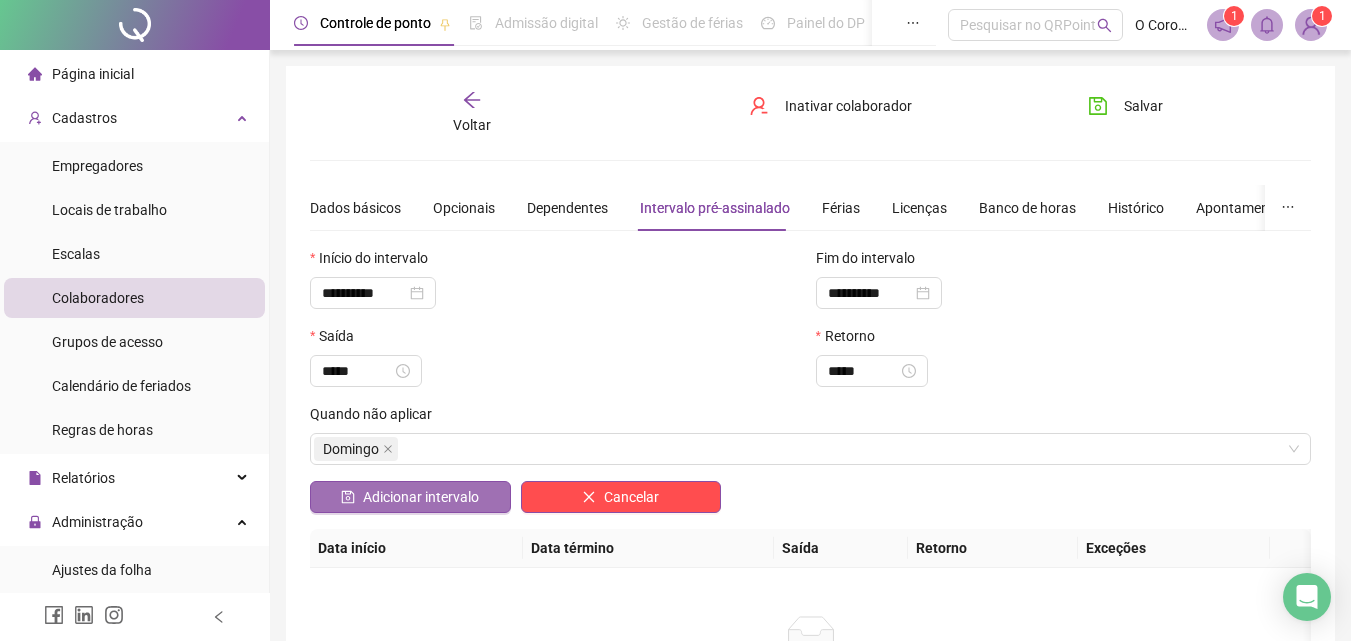 click on "Adicionar intervalo" at bounding box center [421, 497] 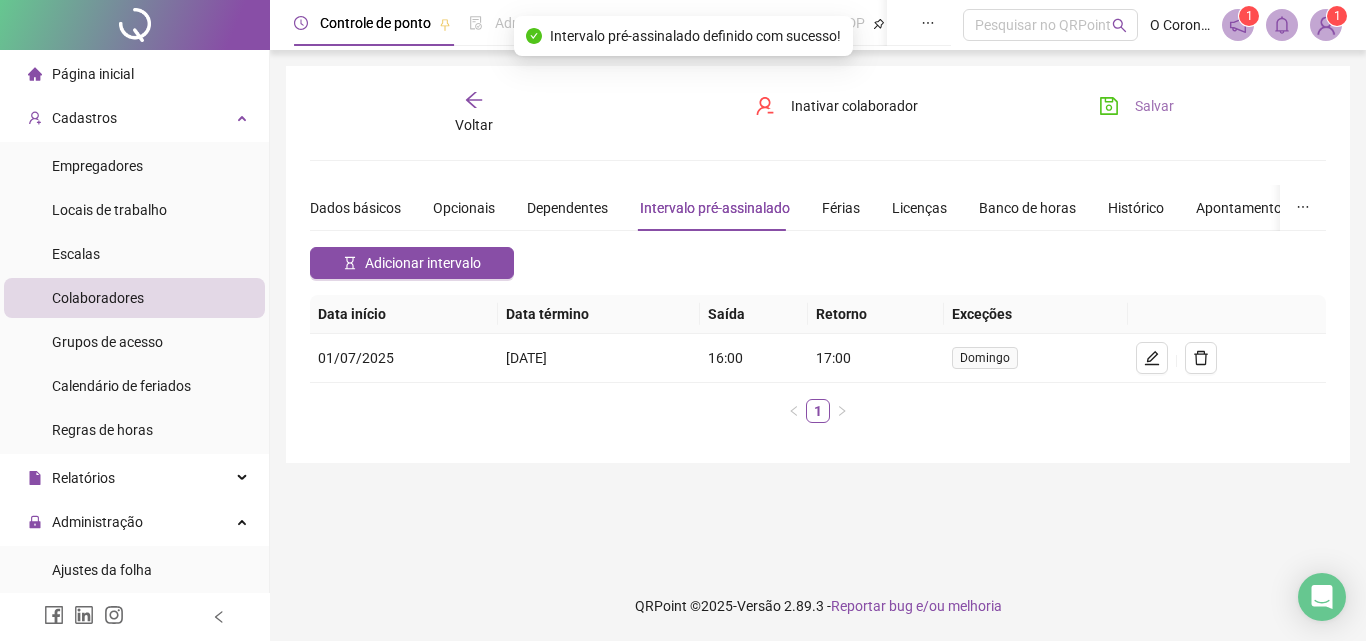 click on "Salvar" at bounding box center (1154, 106) 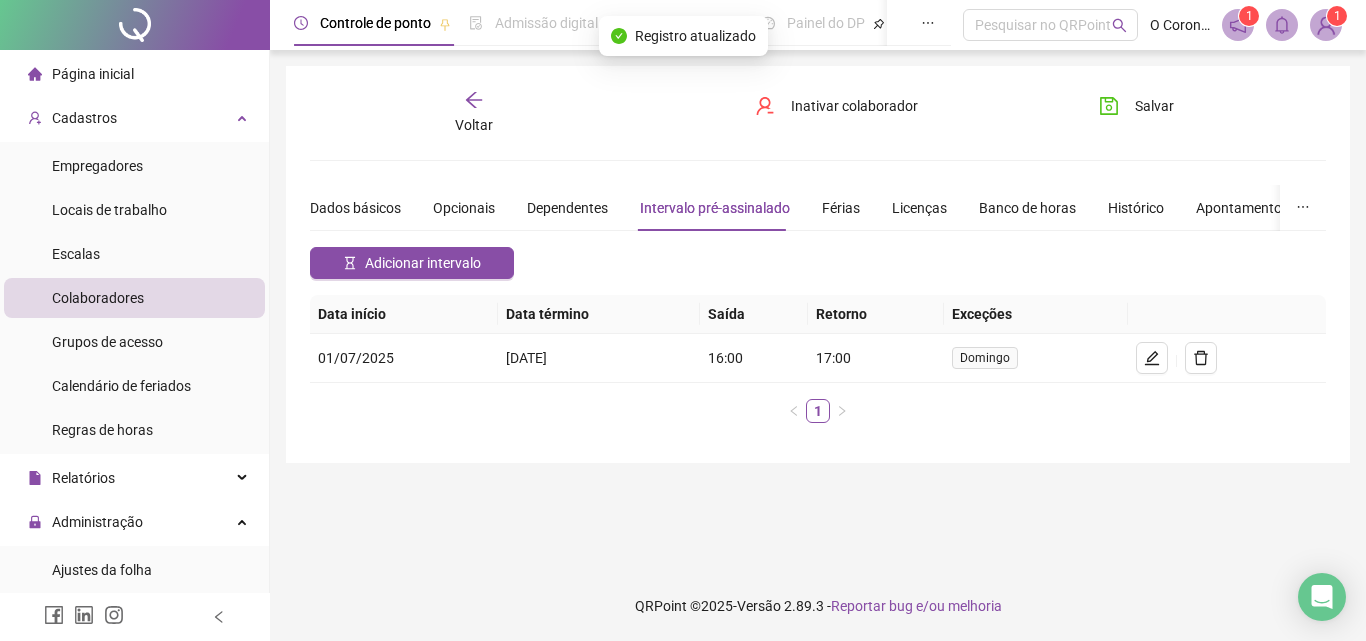 click on "**********" at bounding box center [818, 264] 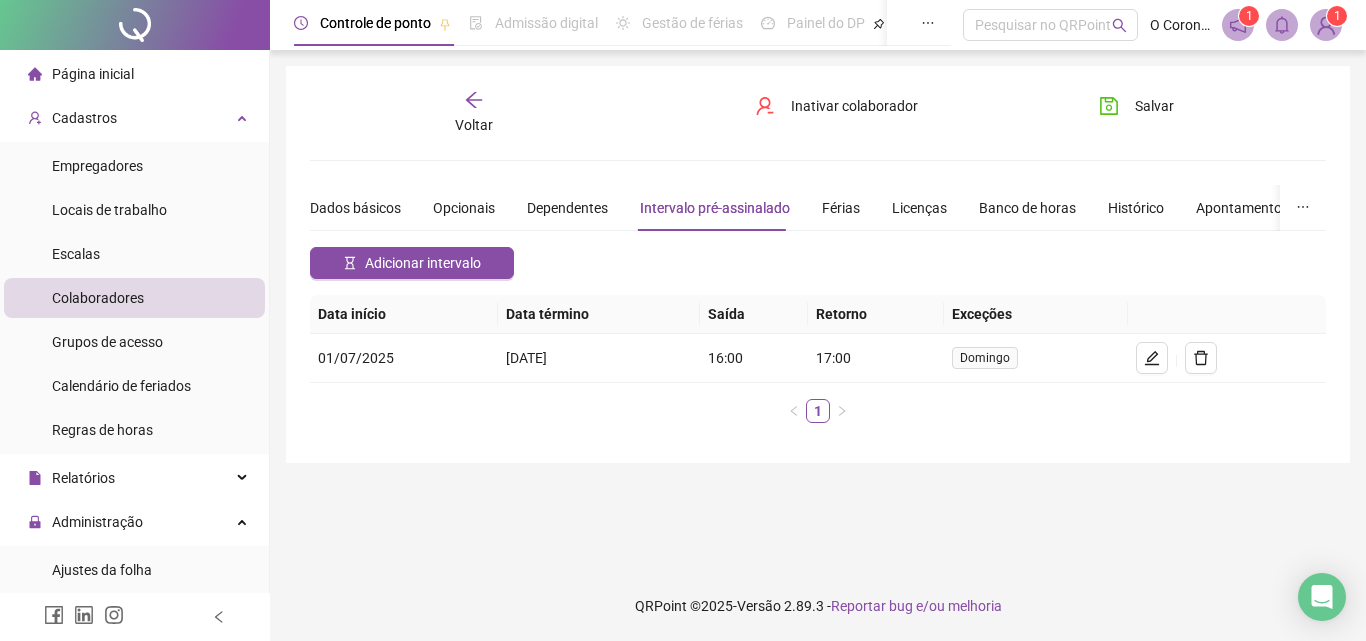 click 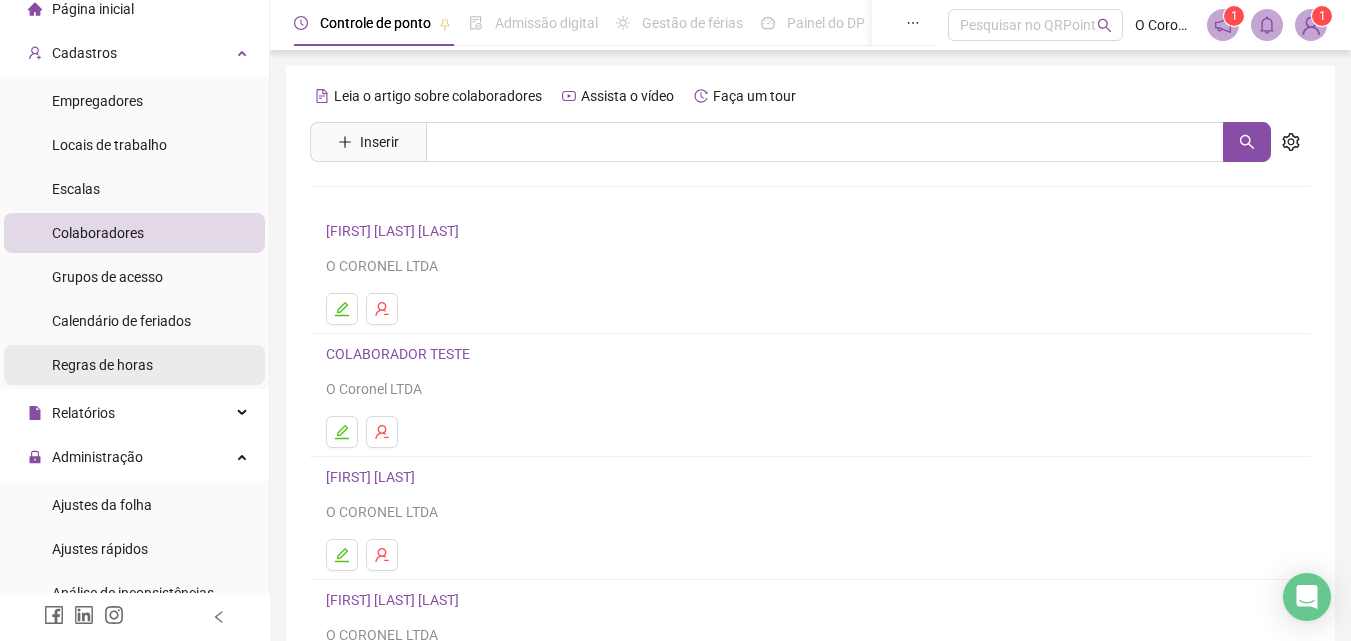 scroll, scrollTop: 100, scrollLeft: 0, axis: vertical 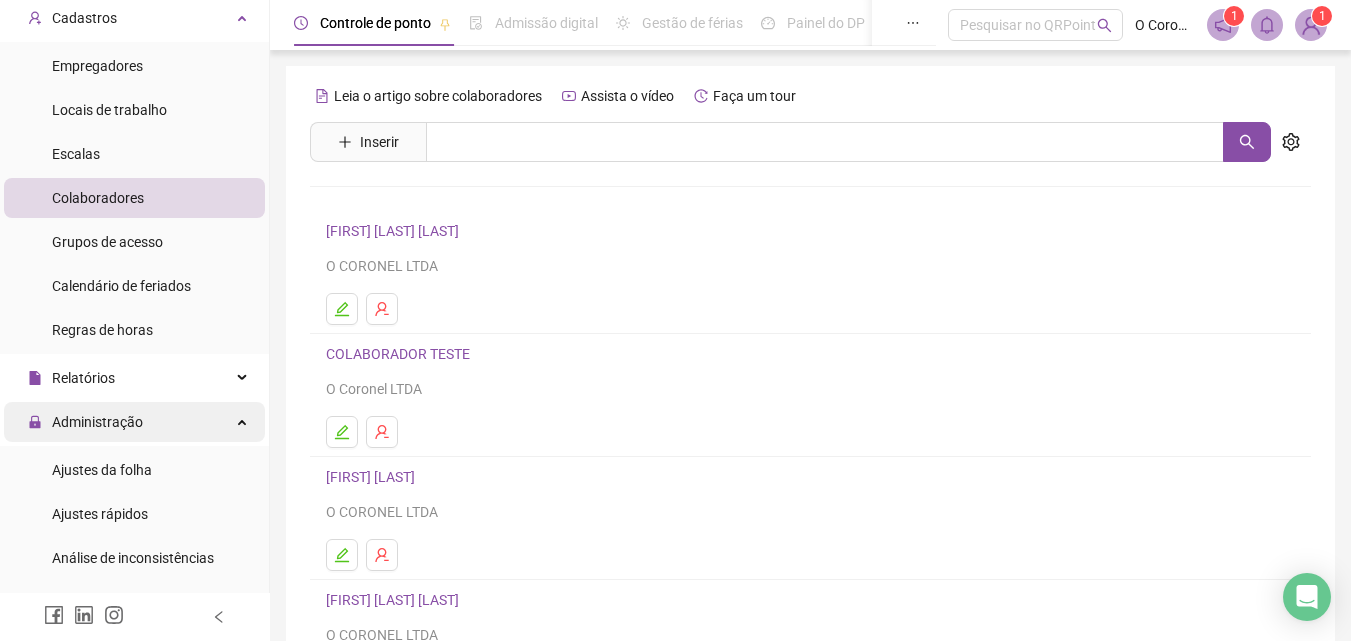 click on "Administração" at bounding box center (97, 422) 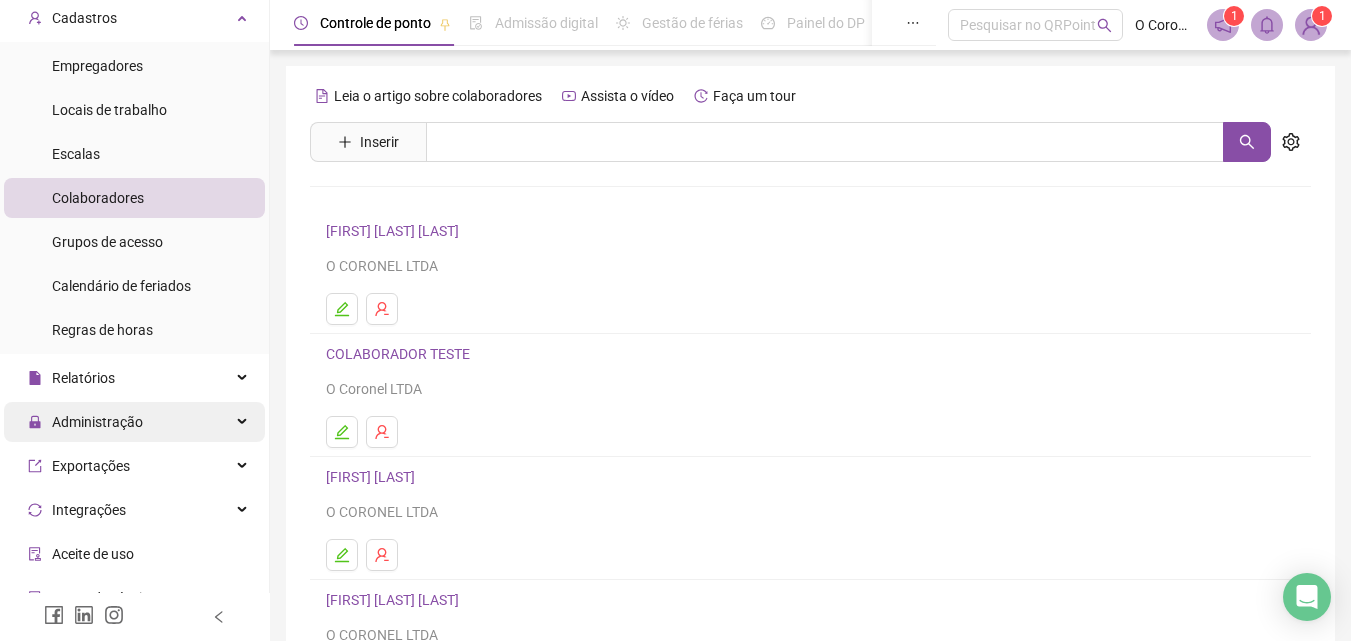 click on "Administração" at bounding box center [97, 422] 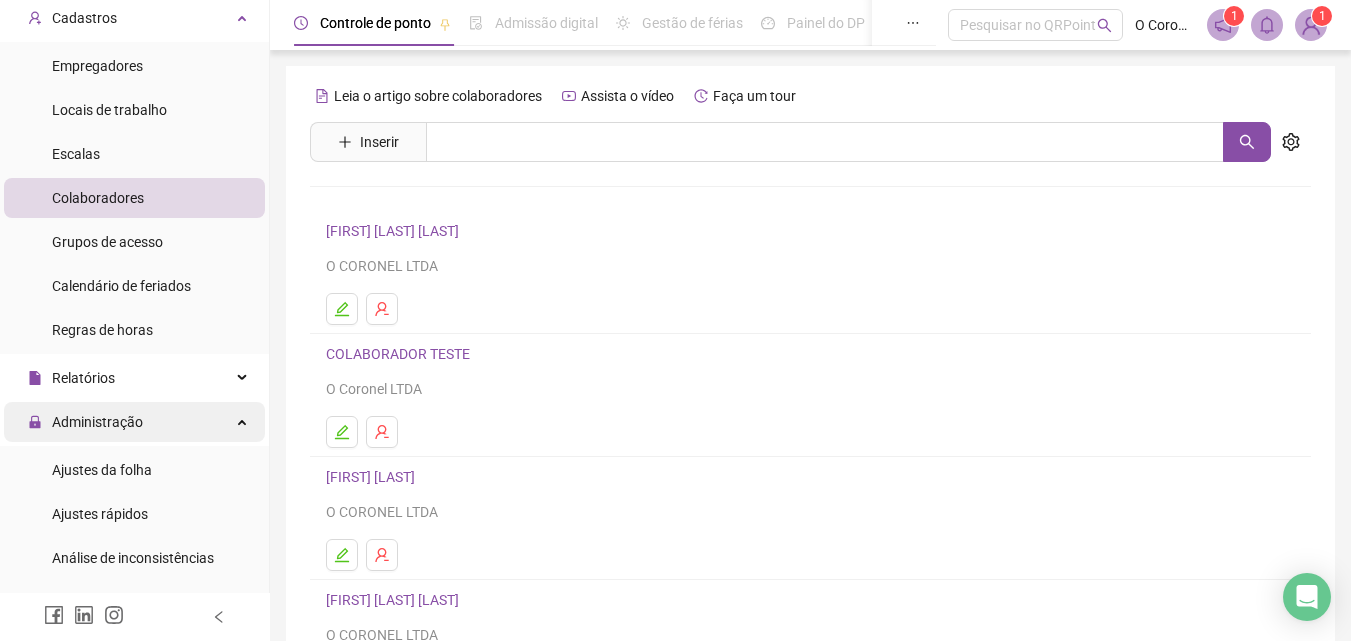 click on "Ajustes da folha" at bounding box center (102, 470) 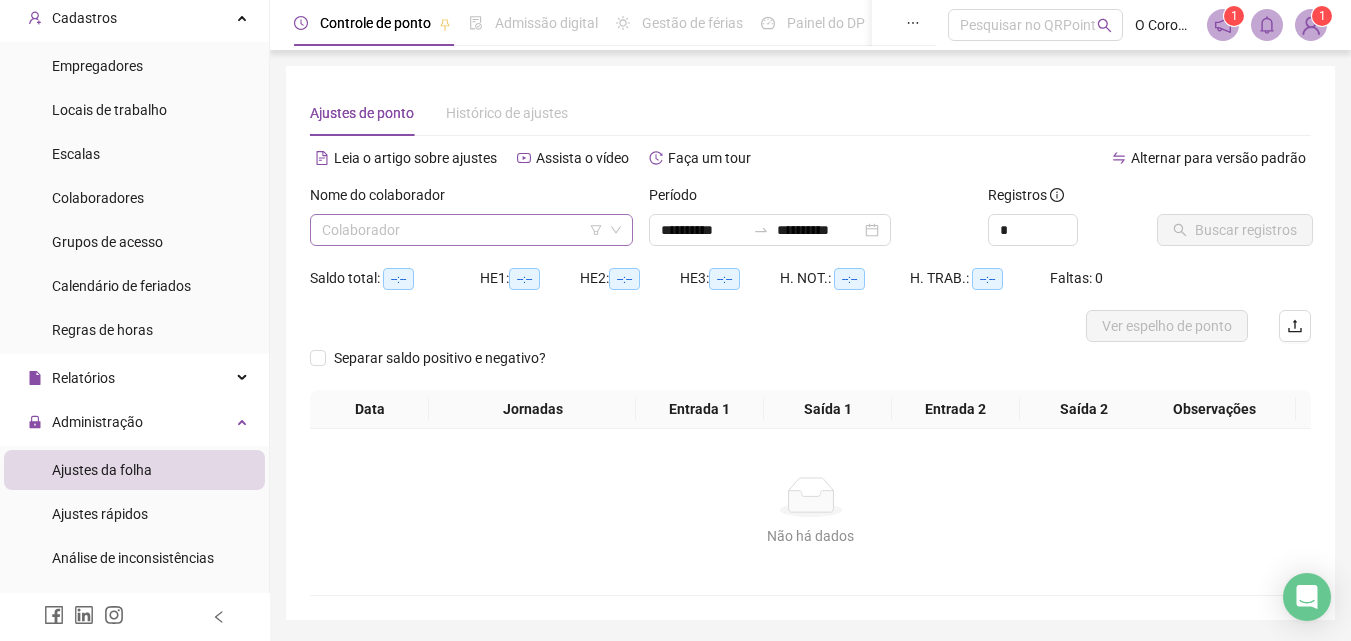 click at bounding box center (462, 230) 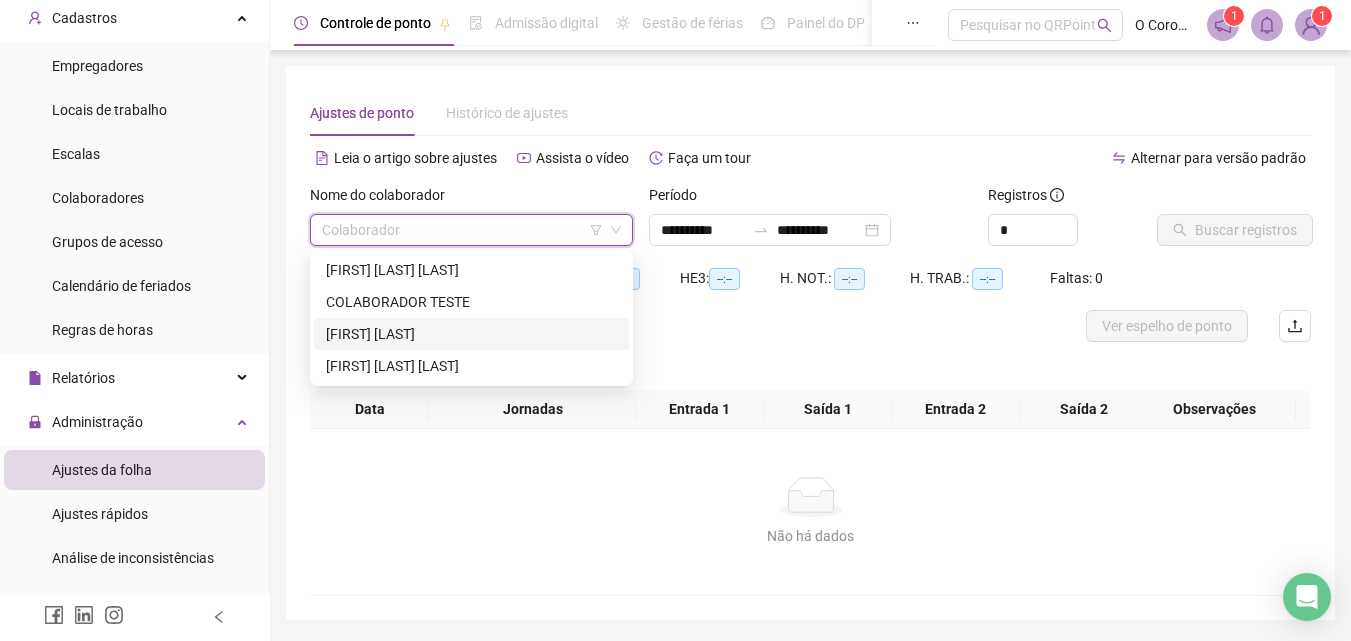click on "[FIRST] [LAST]" at bounding box center [471, 334] 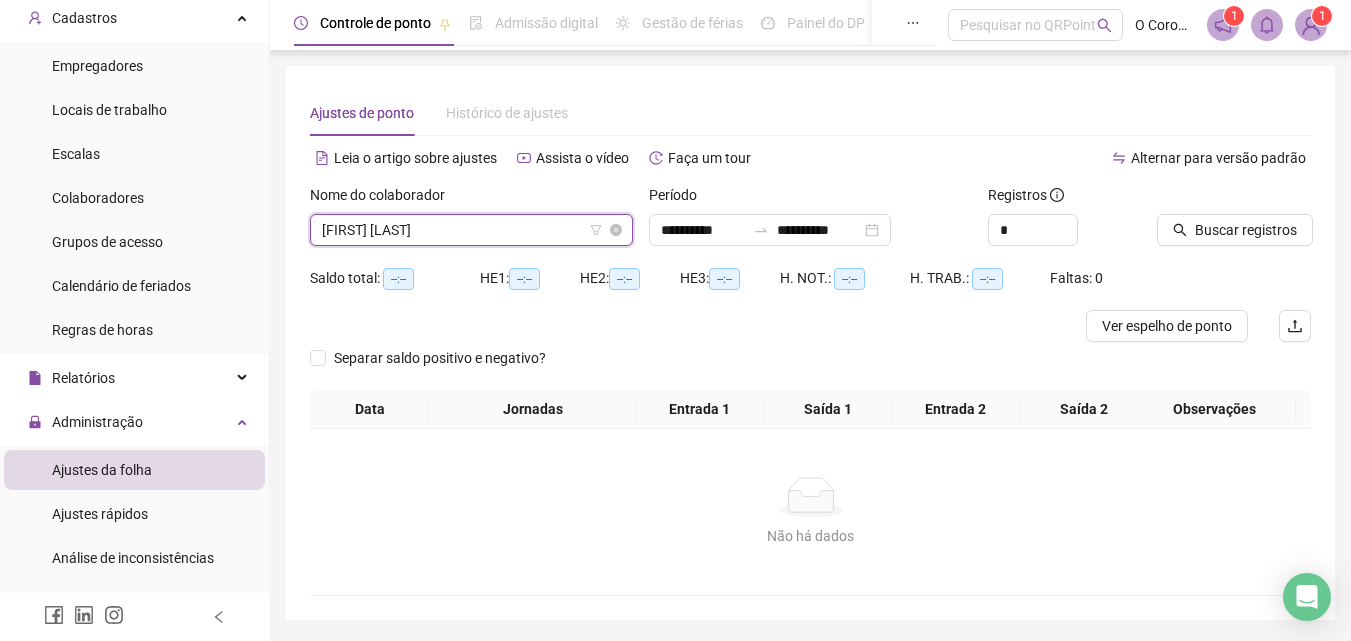 click on "[FIRST] [LAST]" at bounding box center (471, 230) 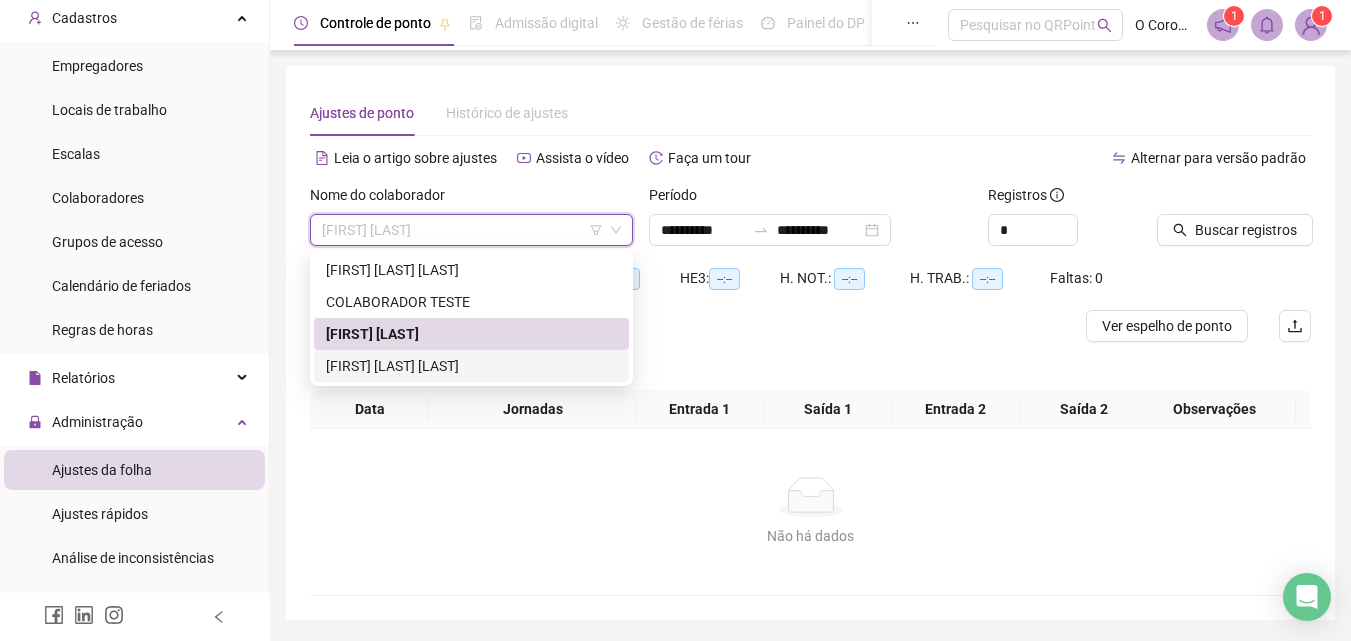 click on "[FIRST] [LAST] [LAST]" at bounding box center [471, 366] 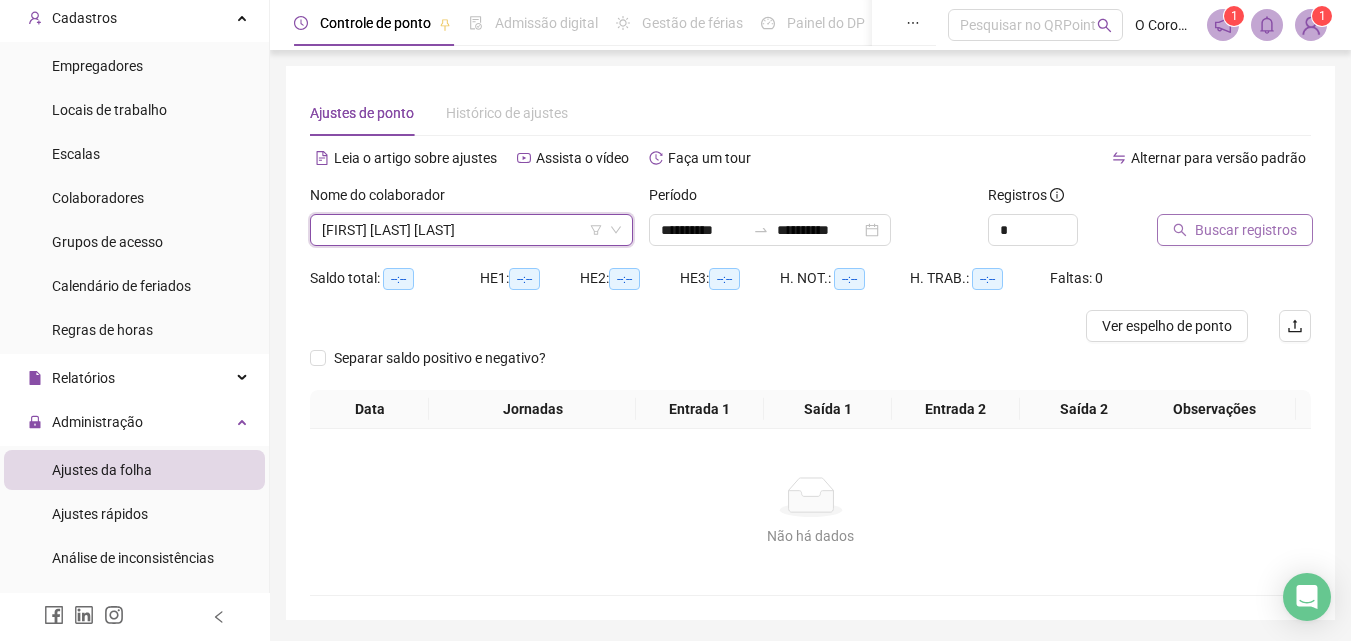 click on "Buscar registros" at bounding box center [1246, 230] 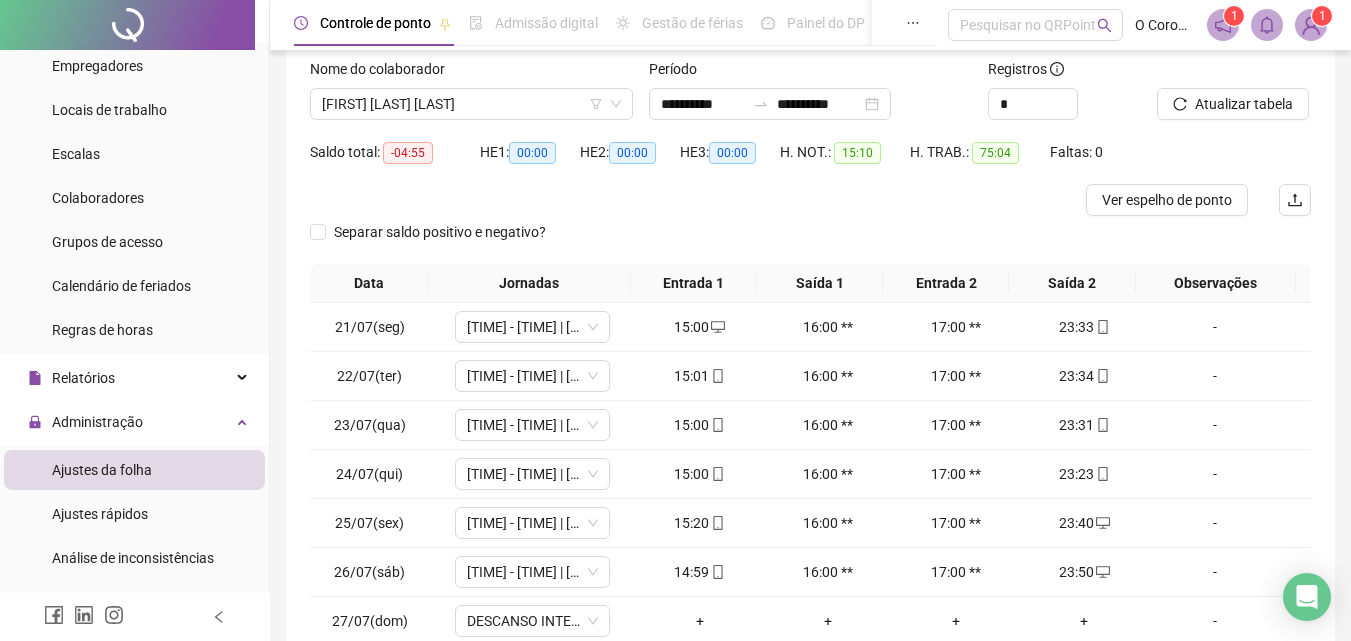 scroll, scrollTop: 100, scrollLeft: 0, axis: vertical 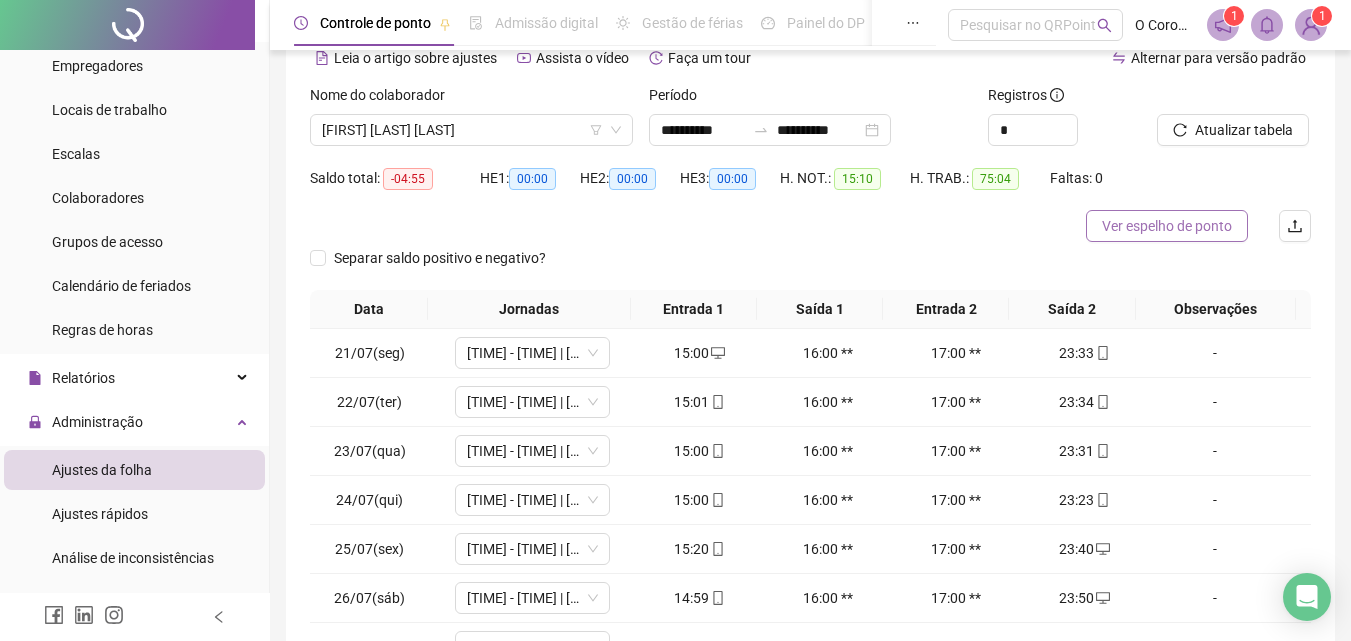 click on "Ver espelho de ponto" at bounding box center (1167, 226) 